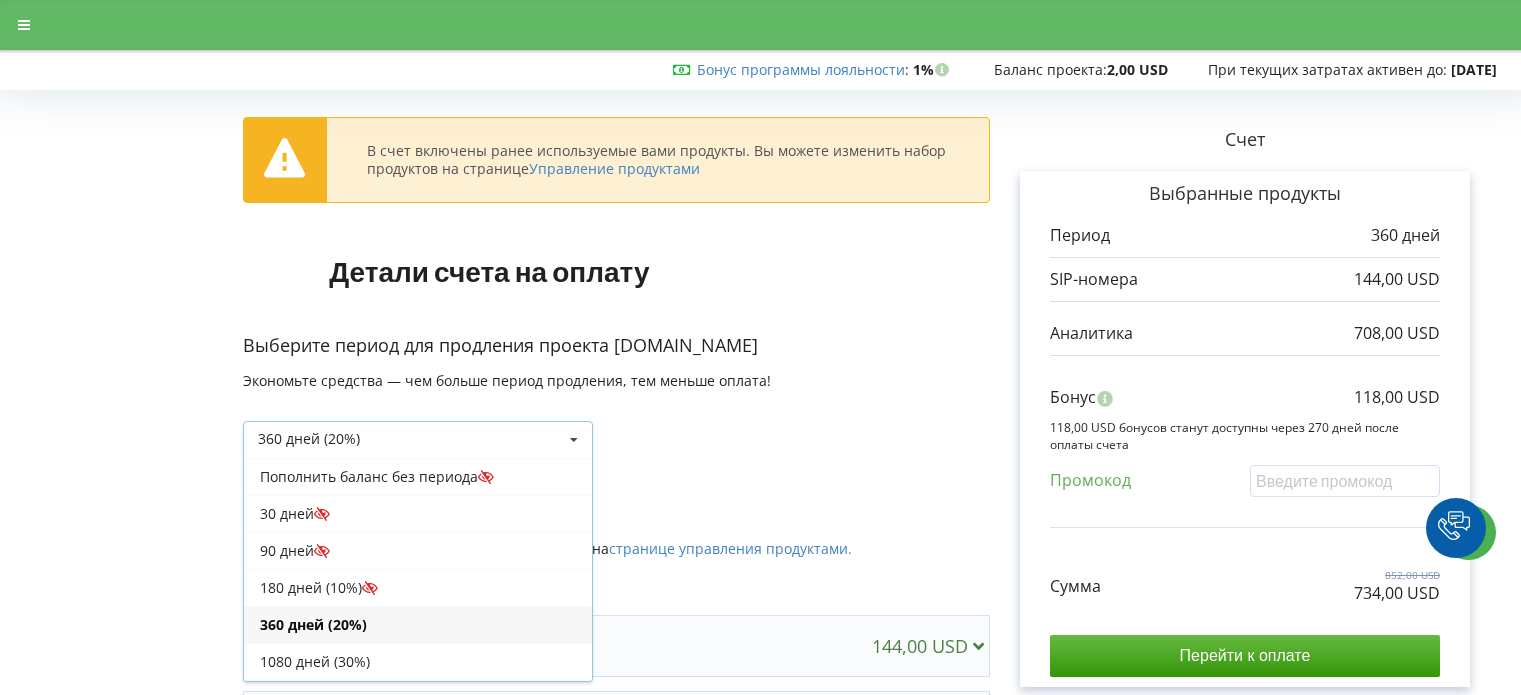 scroll, scrollTop: 0, scrollLeft: 0, axis: both 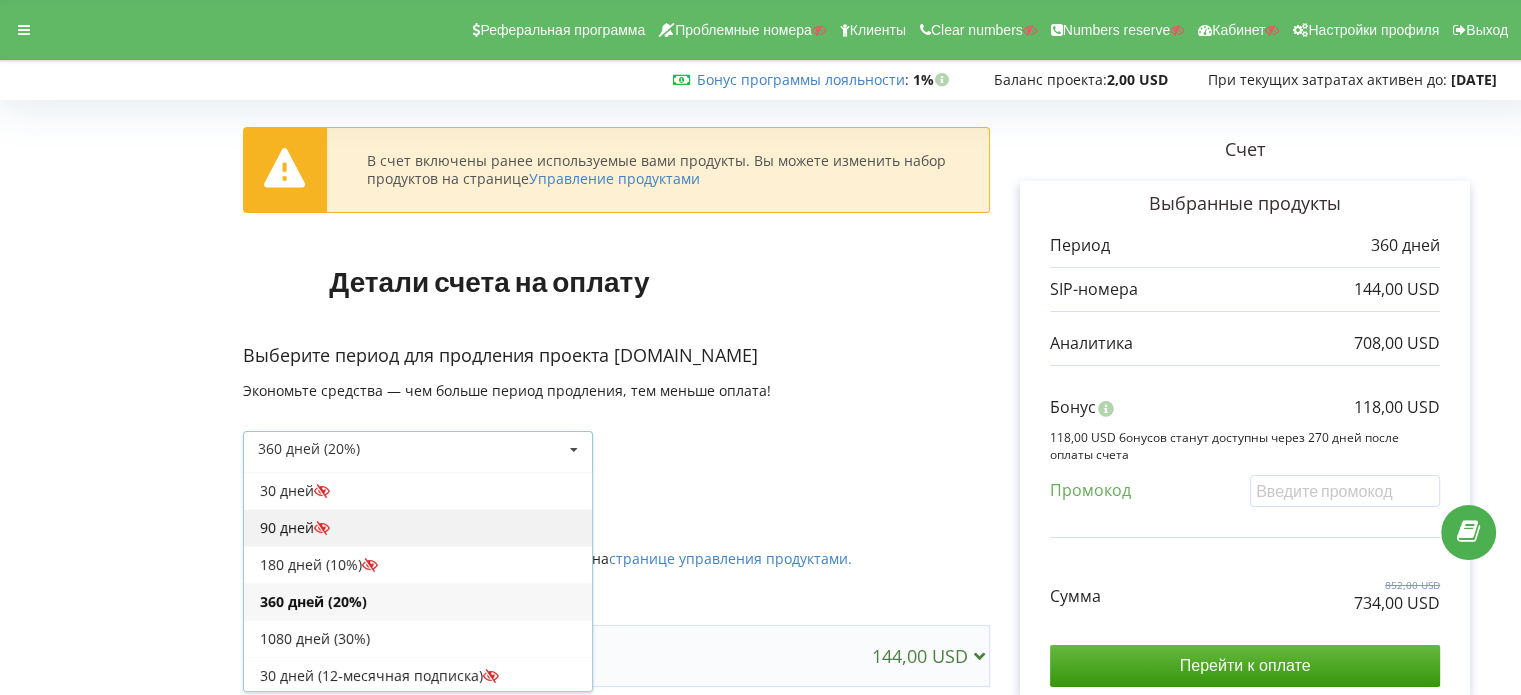 click on "90 дней" at bounding box center (418, 527) 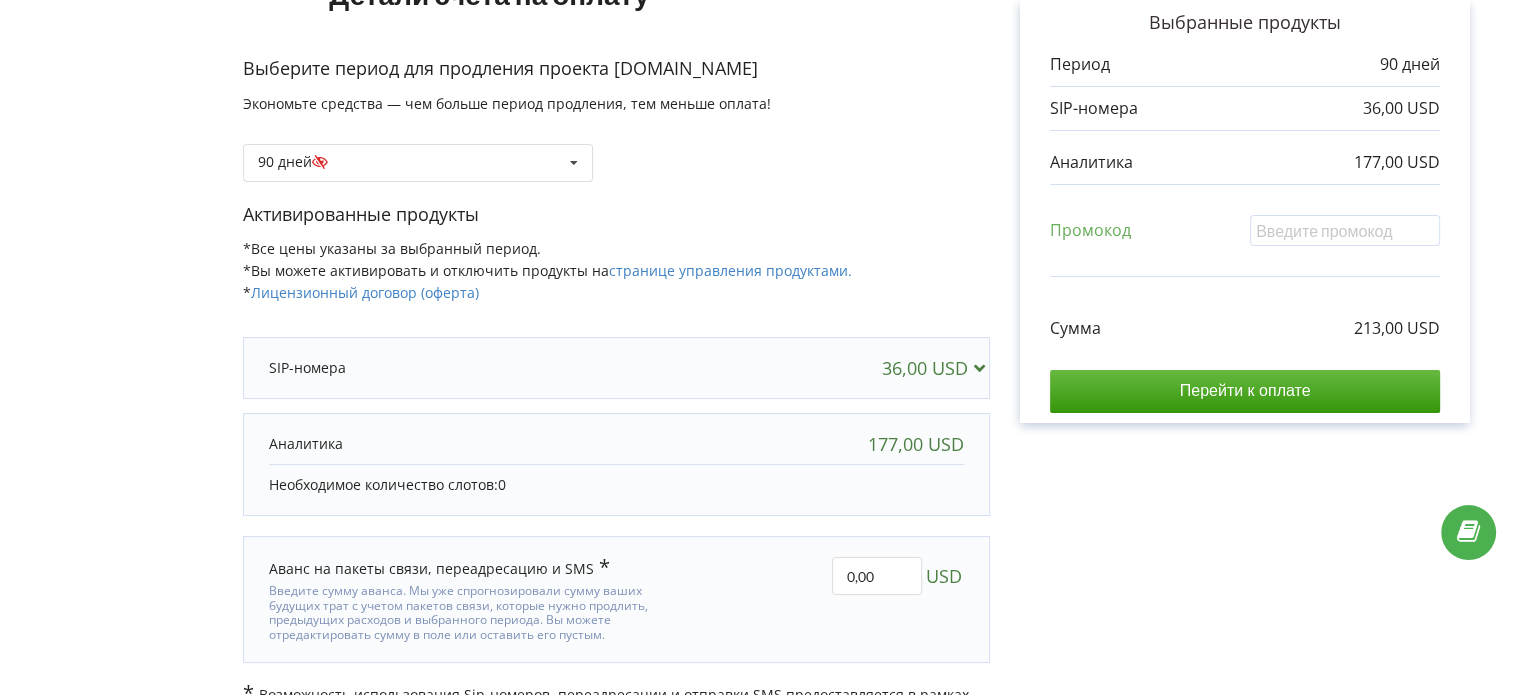 scroll, scrollTop: 229, scrollLeft: 0, axis: vertical 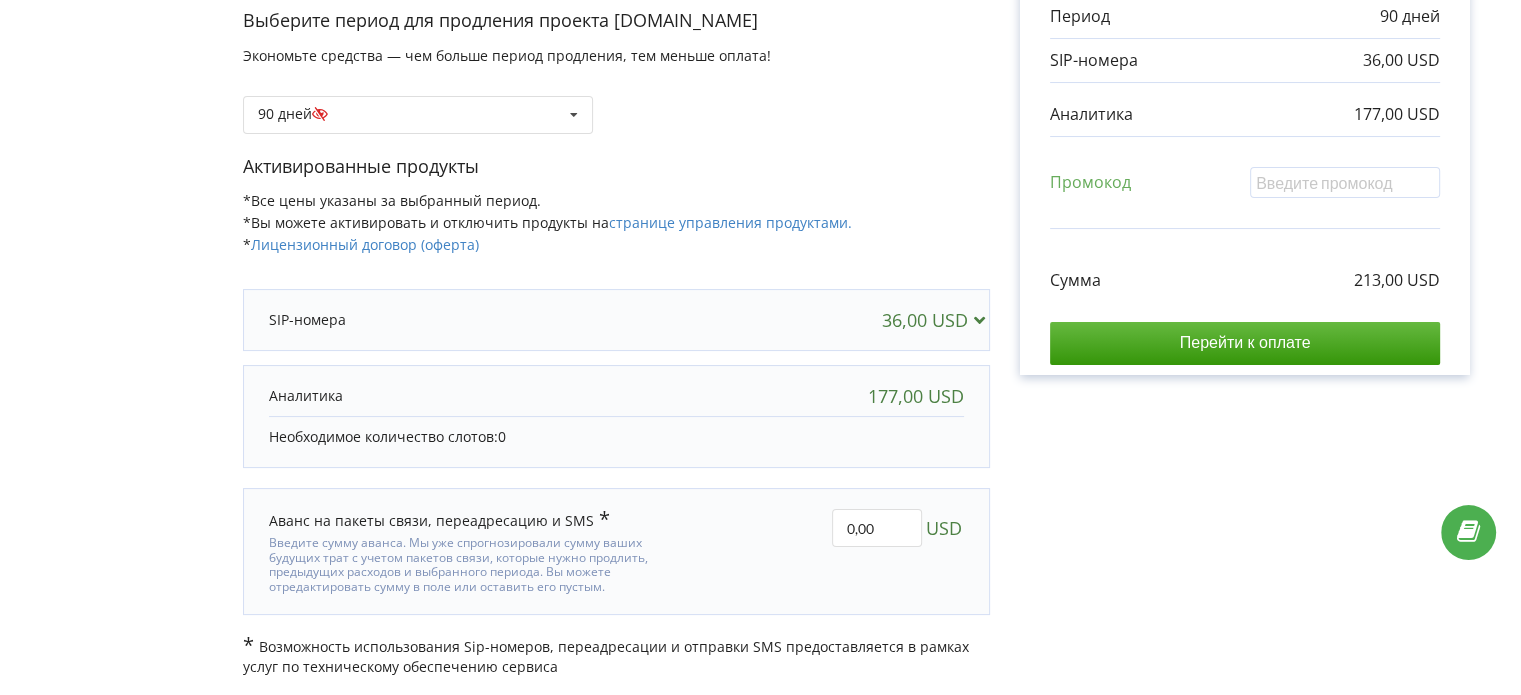 drag, startPoint x: 1024, startPoint y: 429, endPoint x: 1076, endPoint y: 203, distance: 231.90515 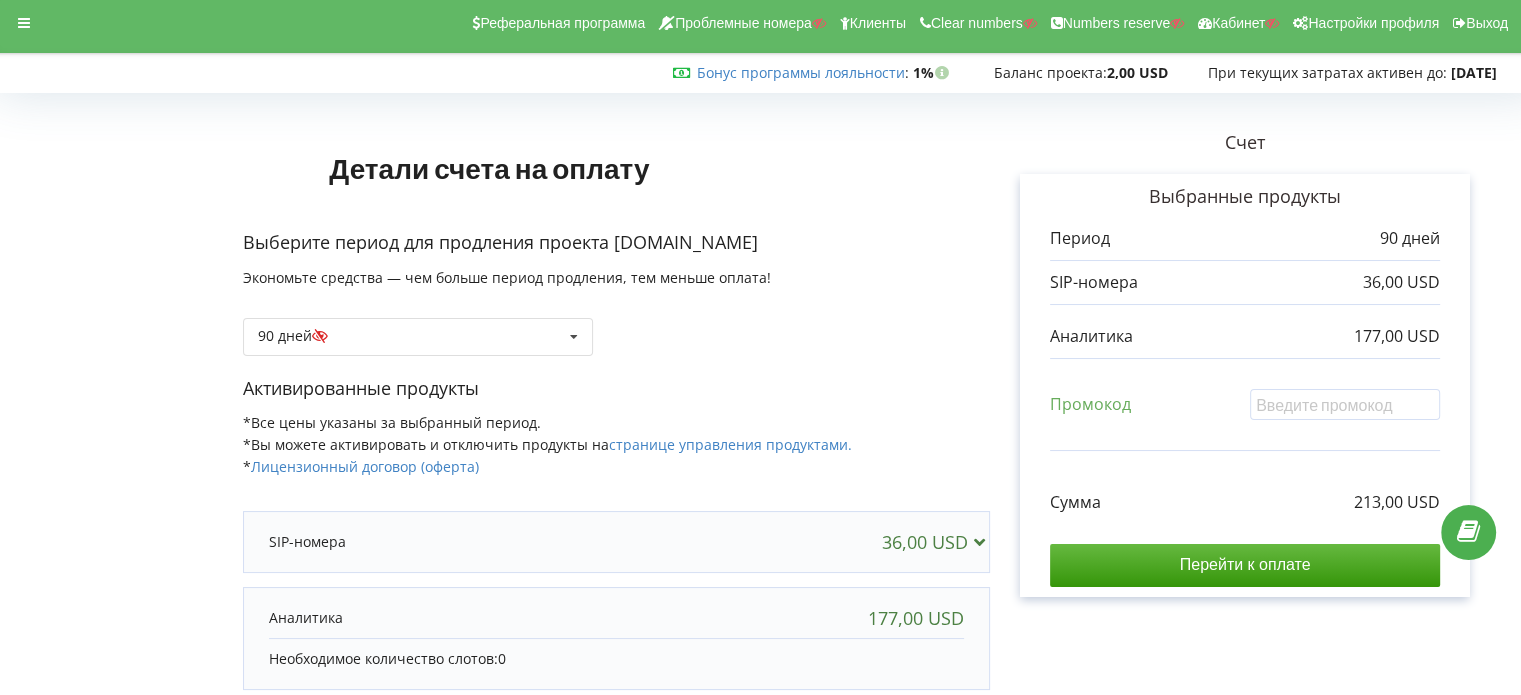 scroll, scrollTop: 0, scrollLeft: 0, axis: both 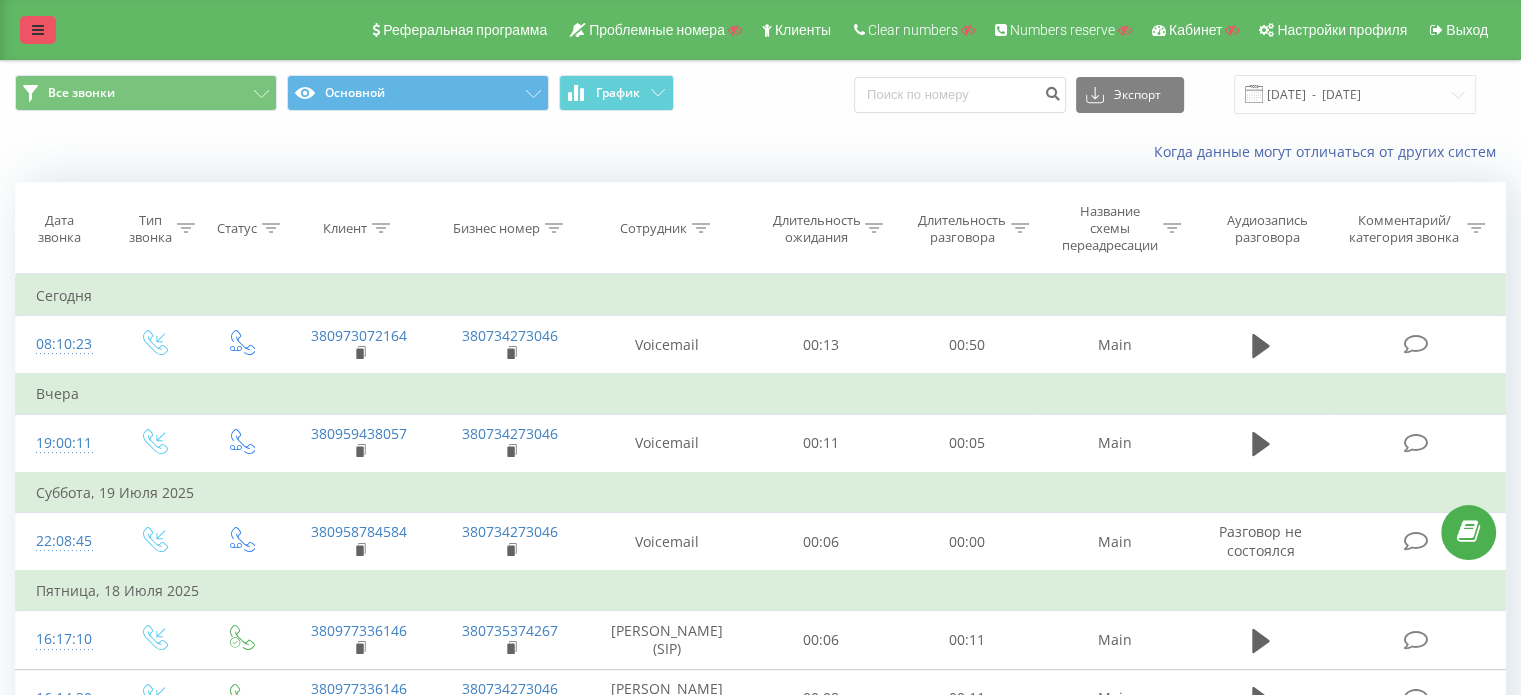click at bounding box center (38, 30) 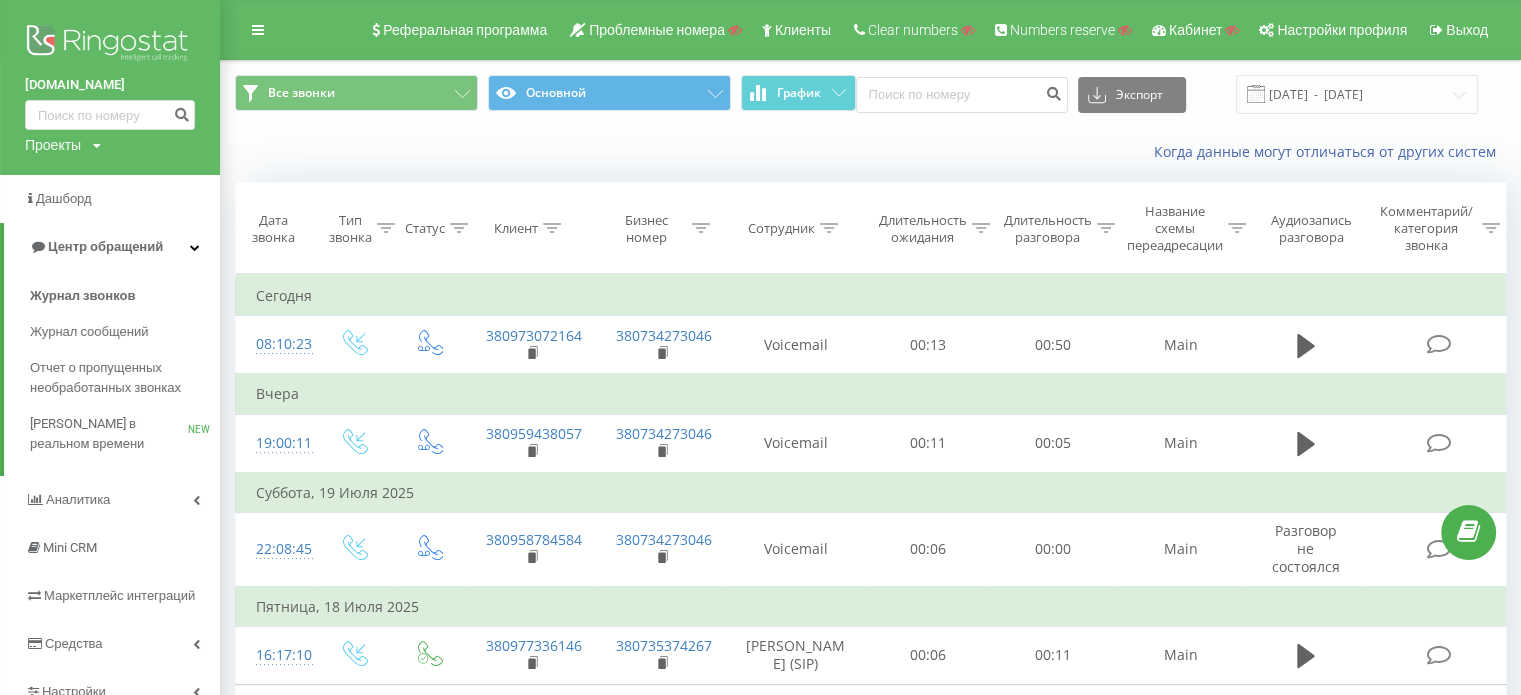 click on "woodcasual.com Проекты Поиск" at bounding box center [110, 87] 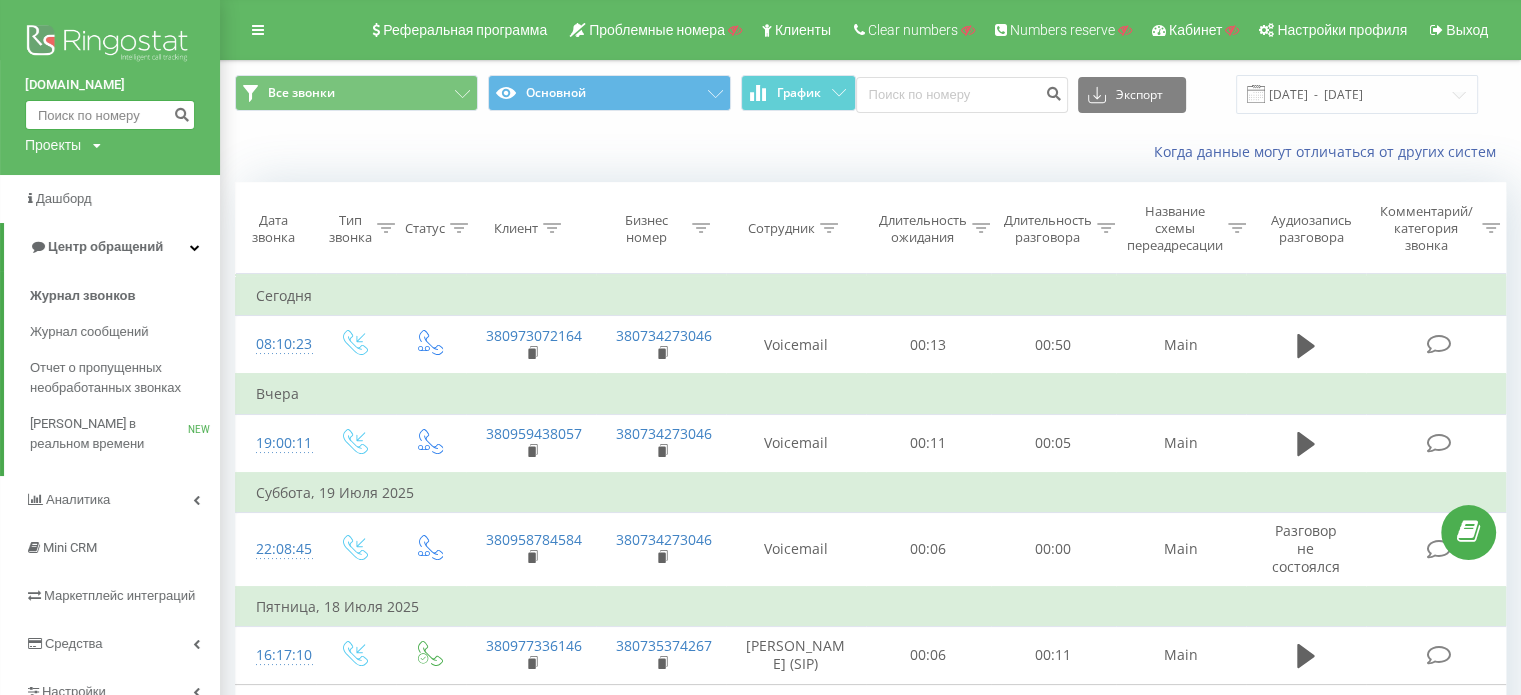 click at bounding box center [110, 115] 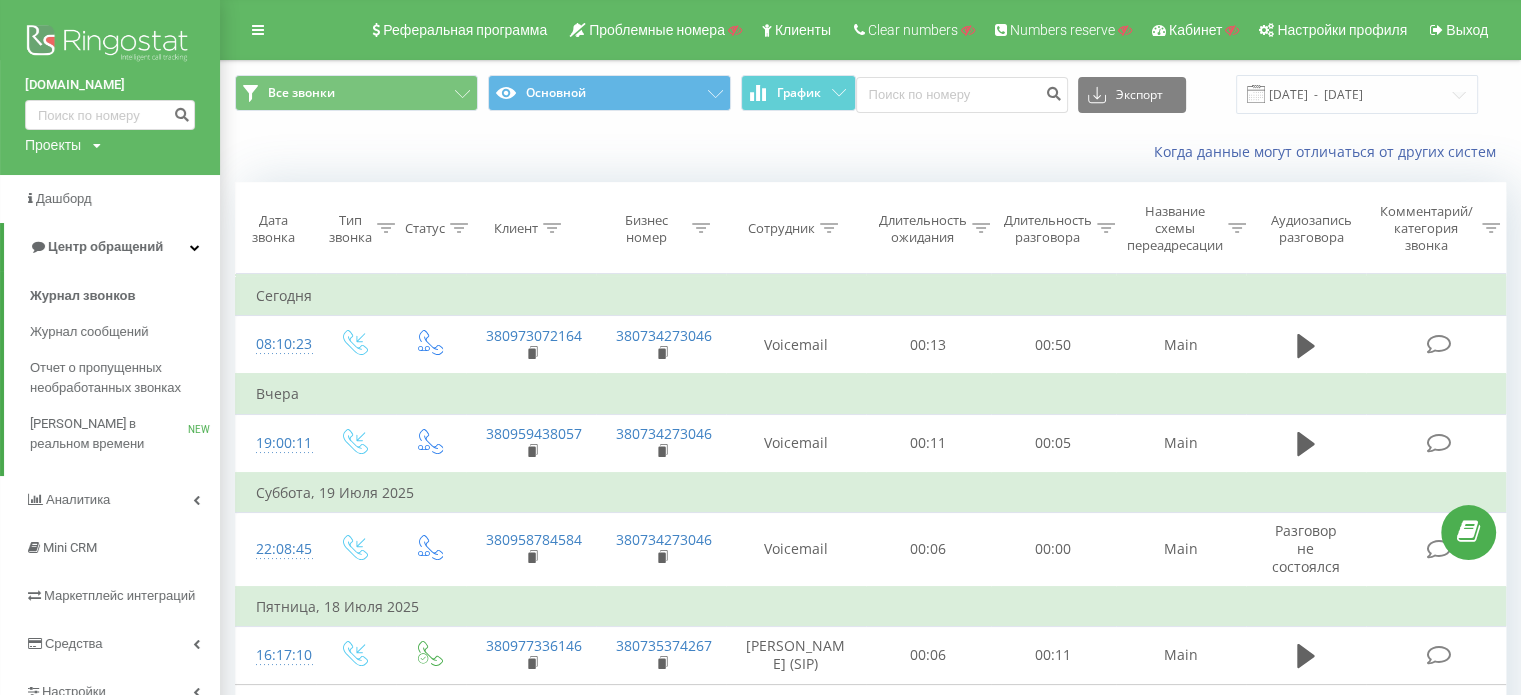 click on "Проекты" at bounding box center (53, 145) 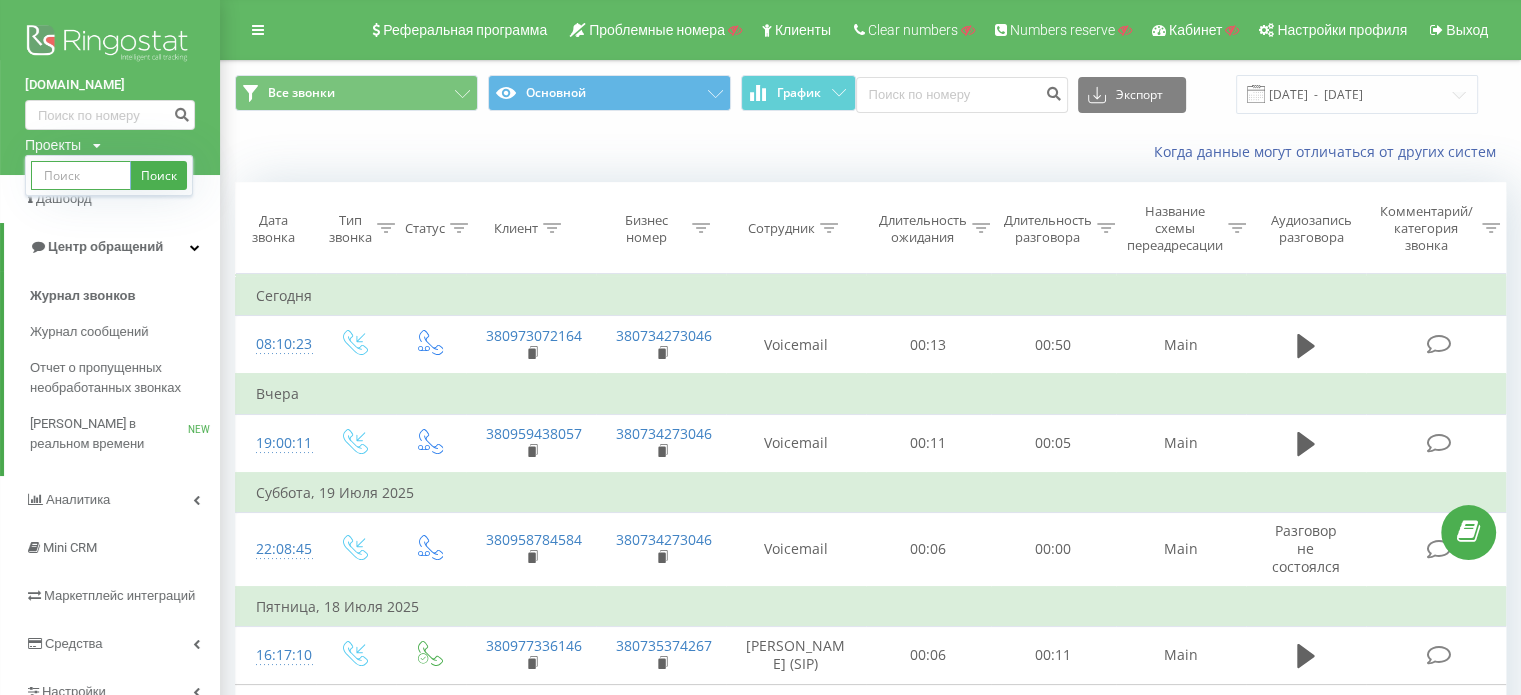 click at bounding box center [81, 175] 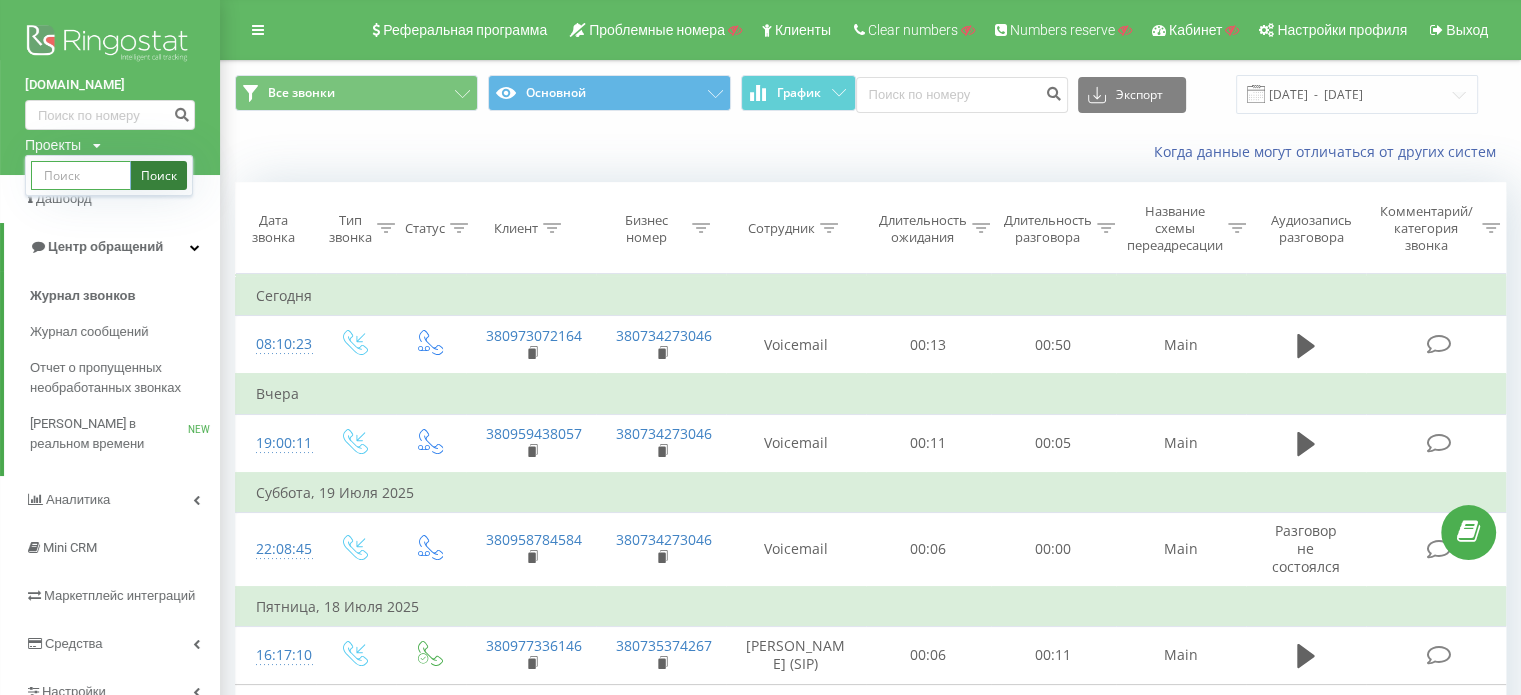 paste on "Argon.in.ua" 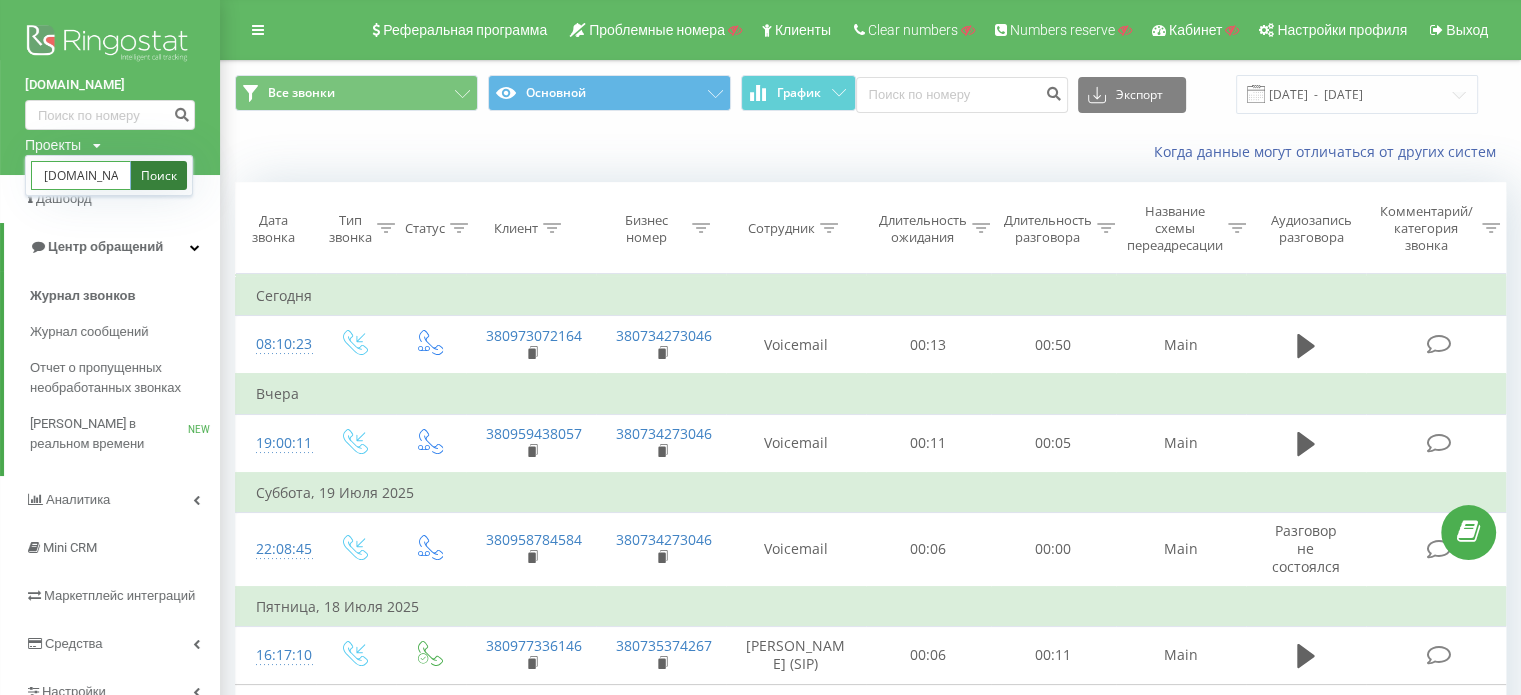 type on "Argon.in.ua" 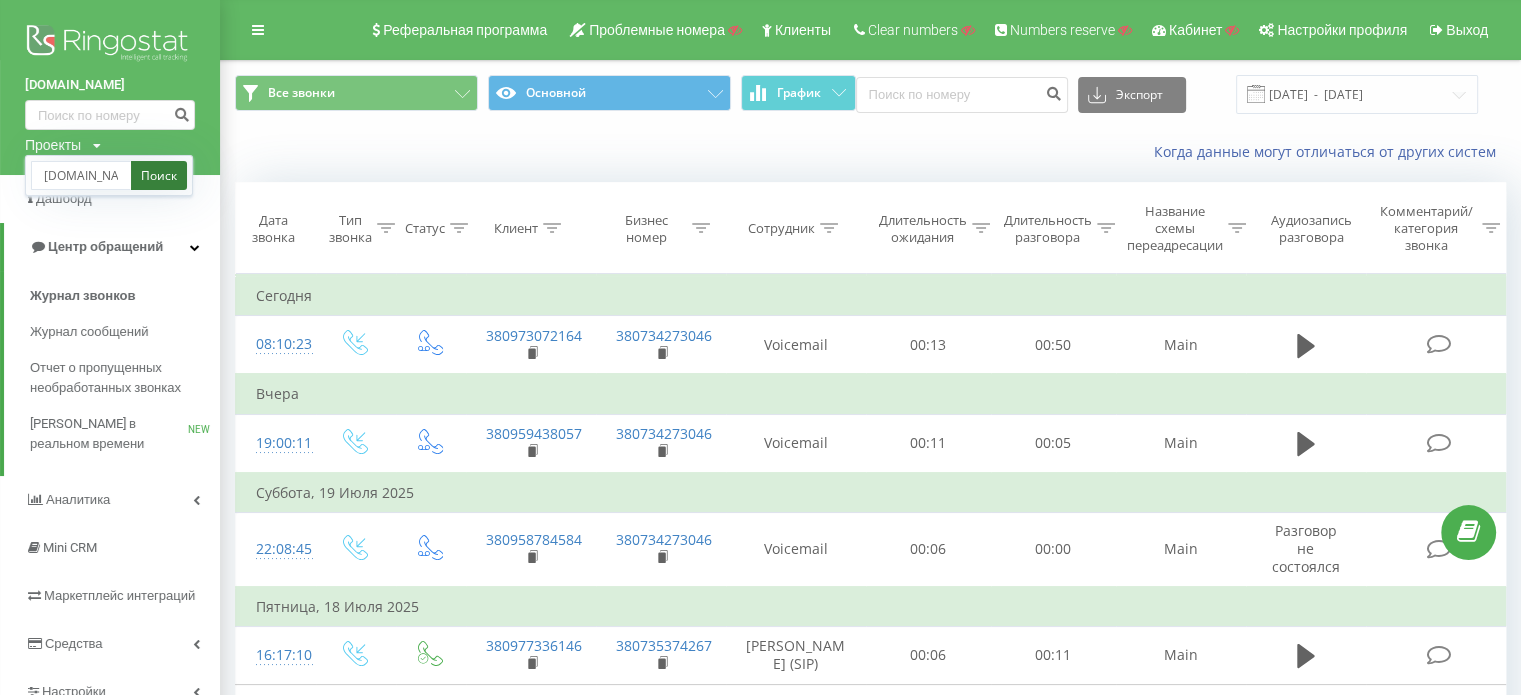 click on "Поиск" at bounding box center (159, 175) 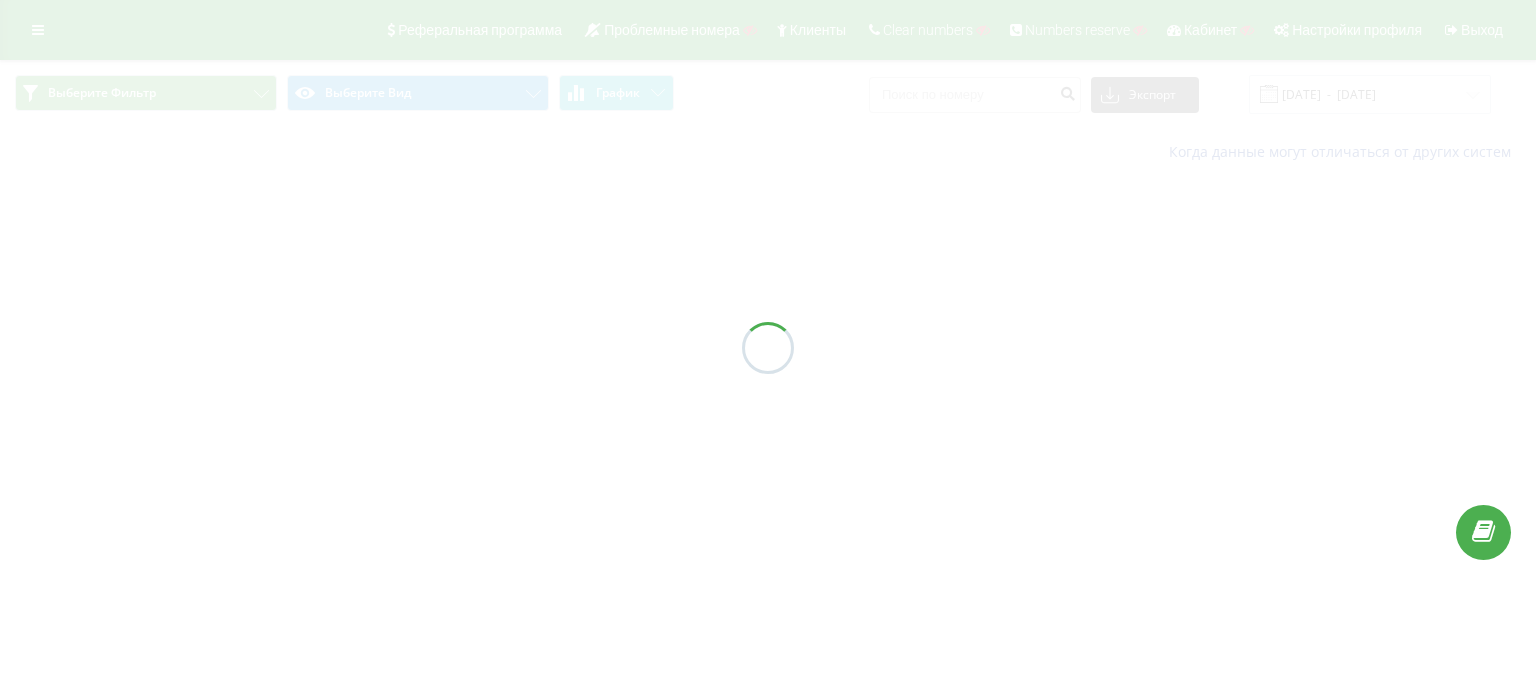 scroll, scrollTop: 0, scrollLeft: 0, axis: both 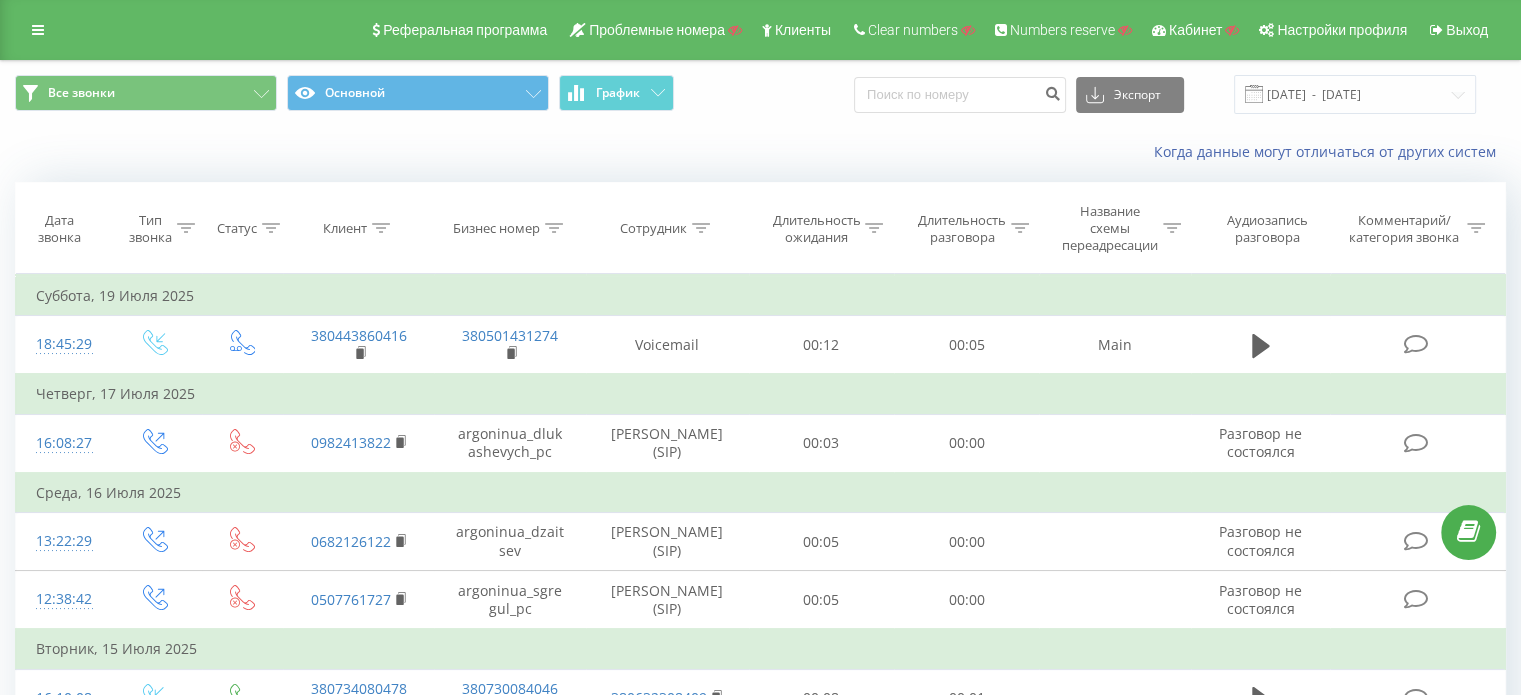 click on "Когда данные могут отличаться от других систем" at bounding box center [1045, 152] 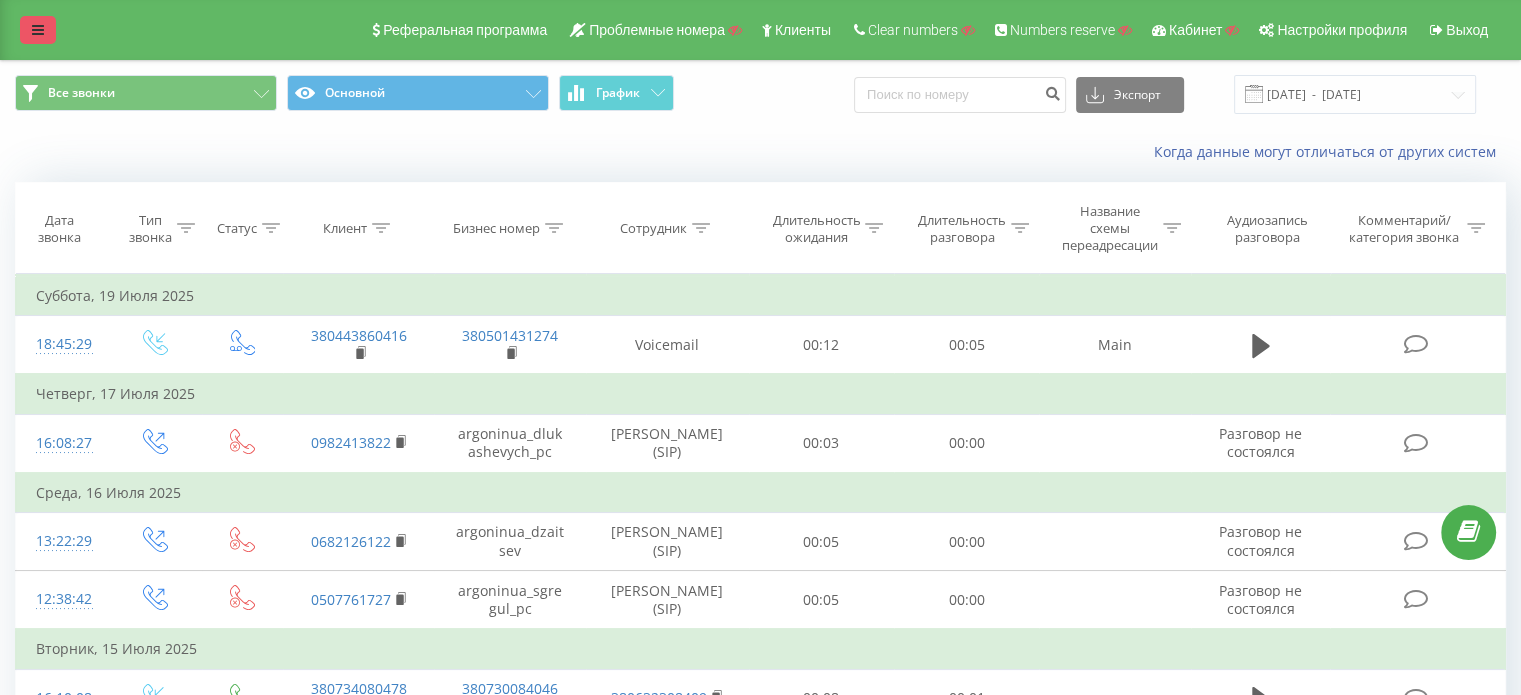 click at bounding box center (38, 30) 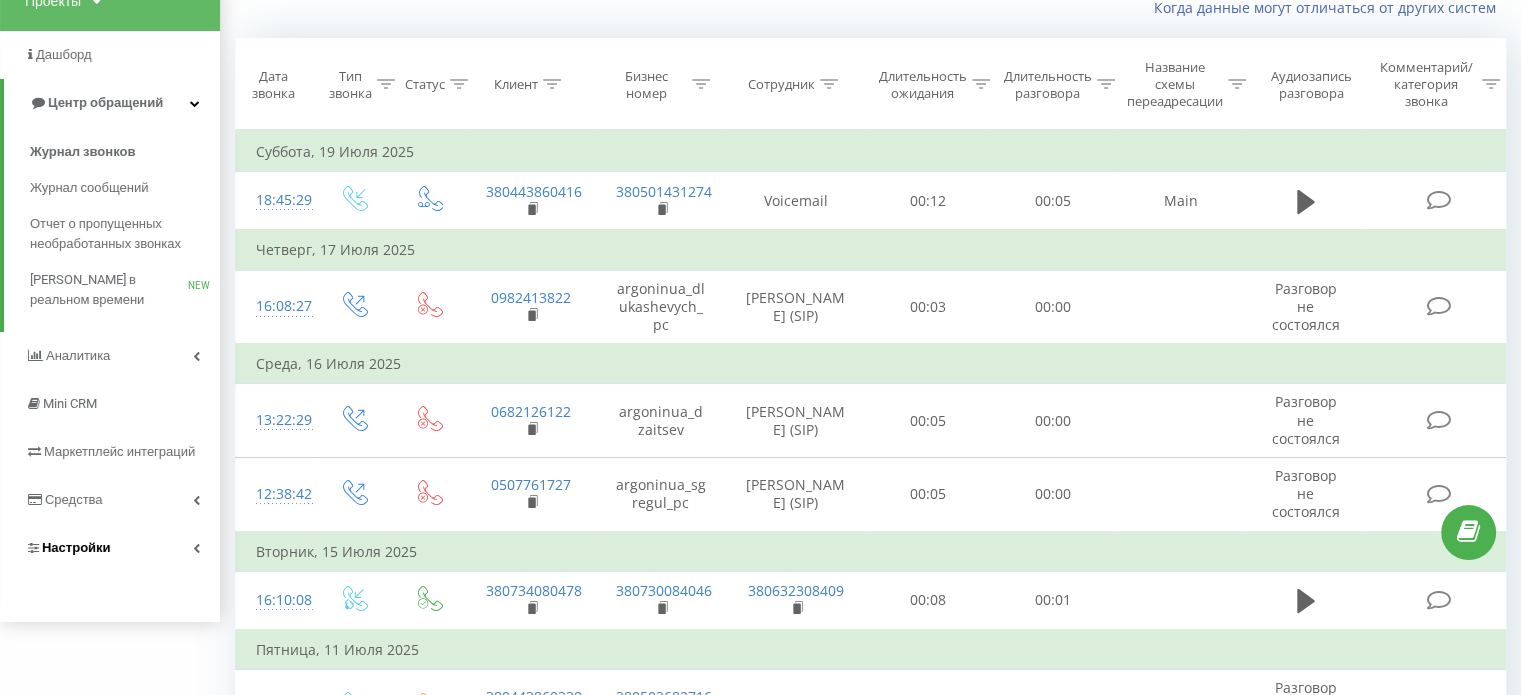 scroll, scrollTop: 300, scrollLeft: 0, axis: vertical 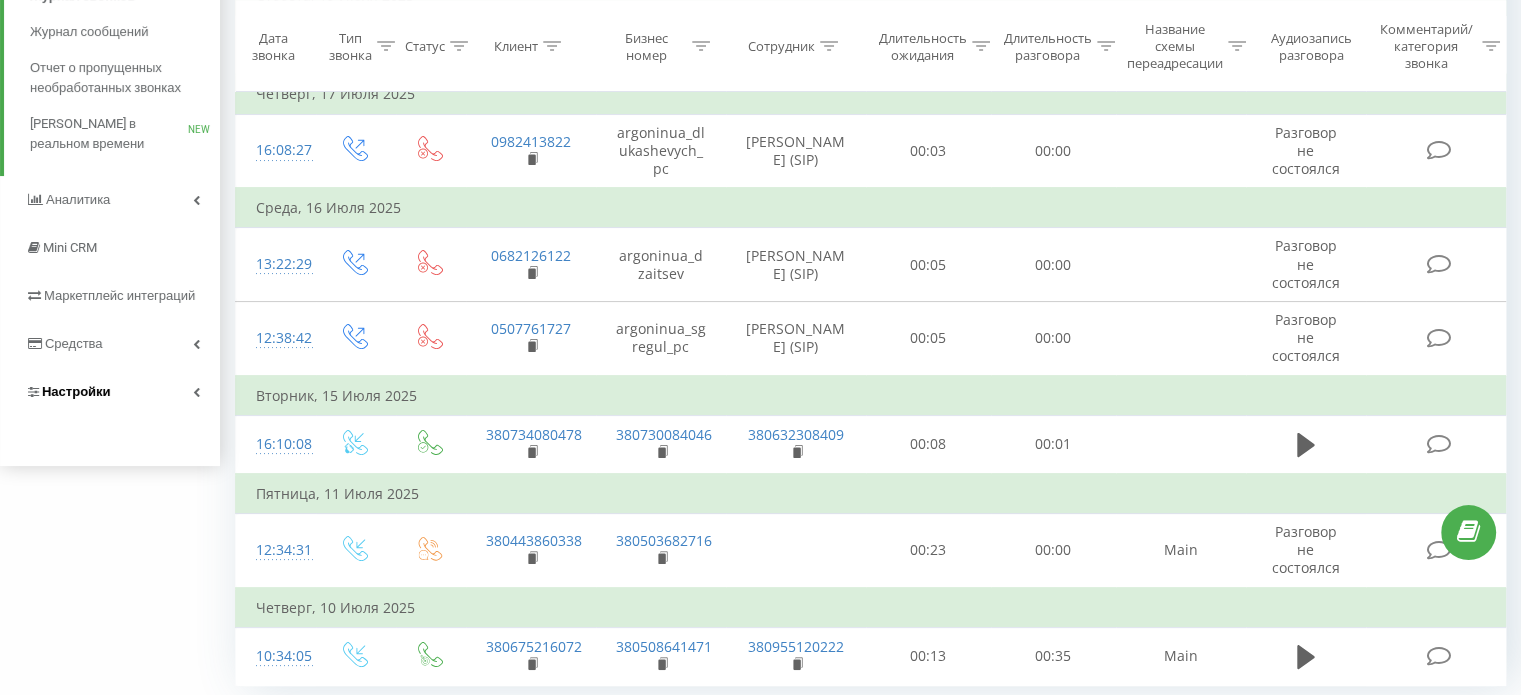 click on "Настройки" at bounding box center (76, 391) 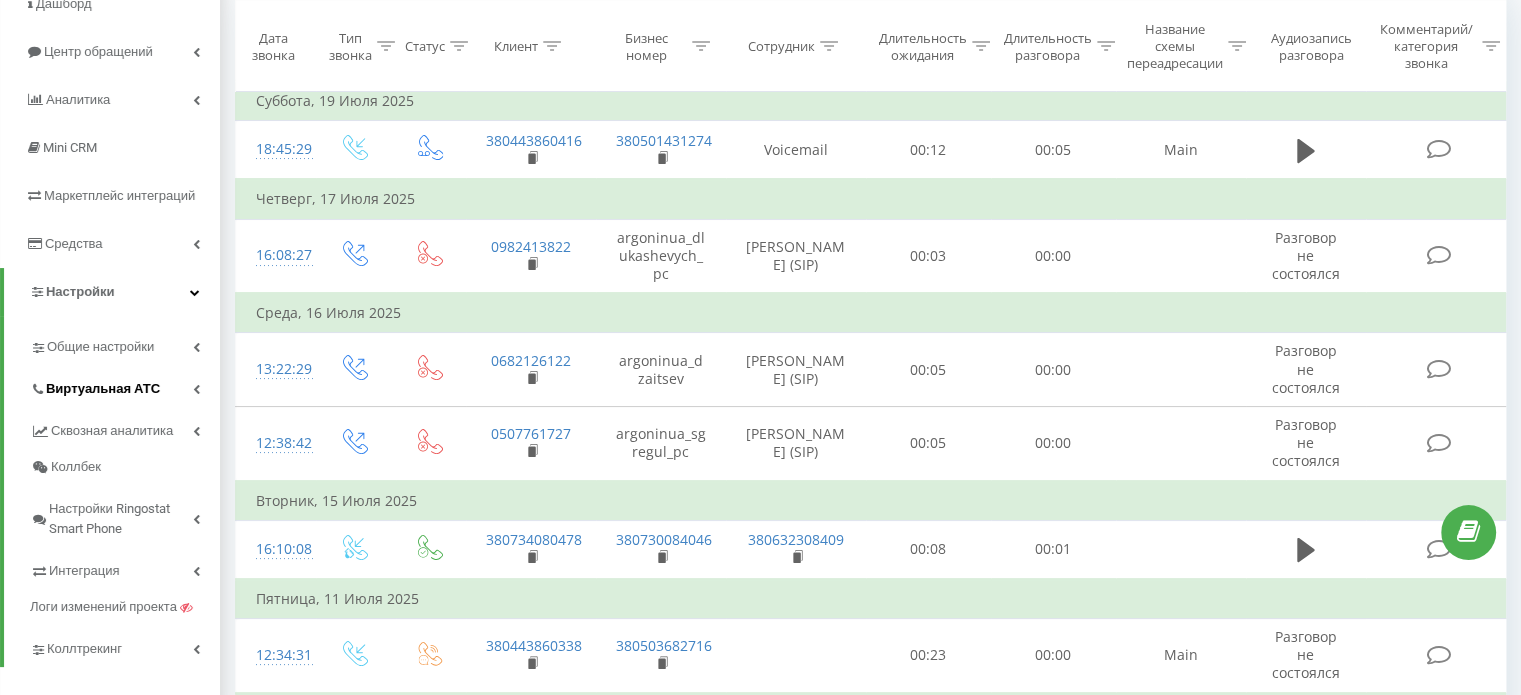 scroll, scrollTop: 95, scrollLeft: 0, axis: vertical 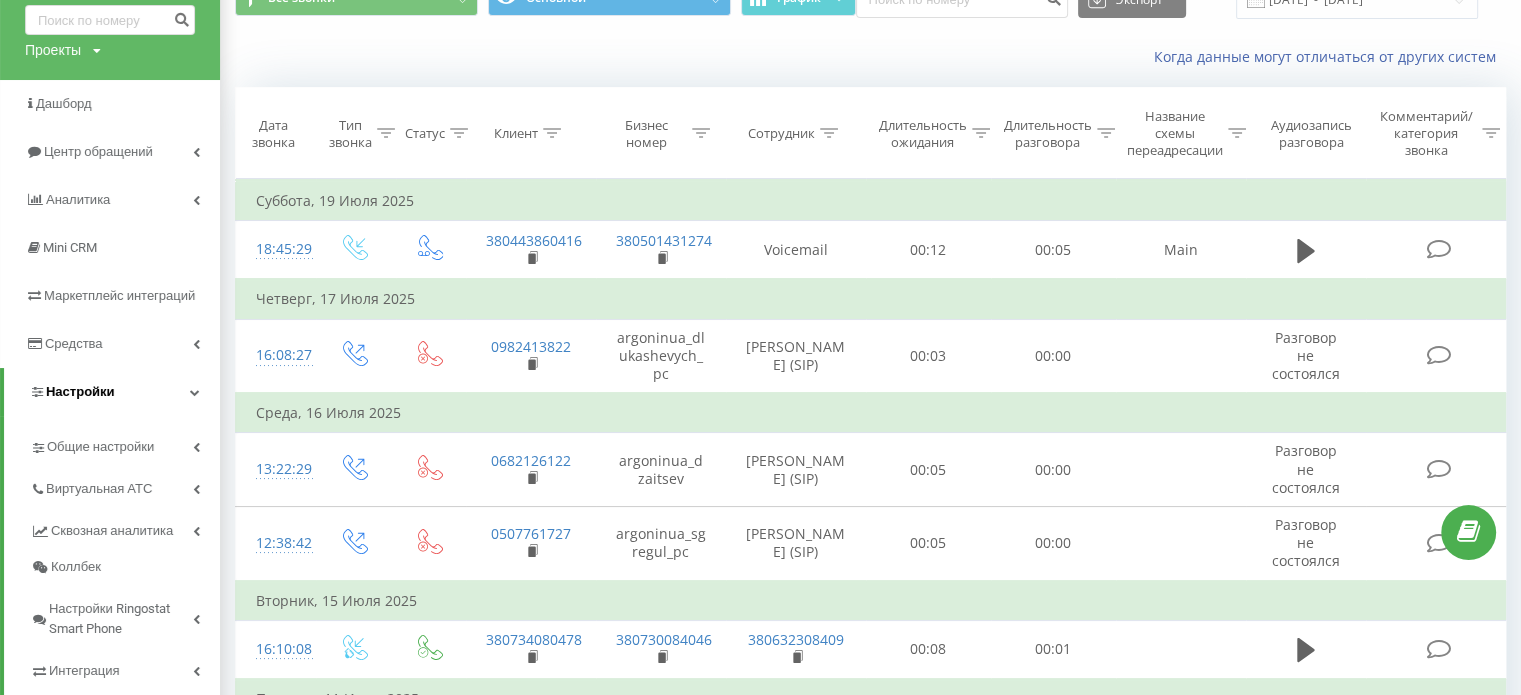 click on "Настройки" at bounding box center [80, 391] 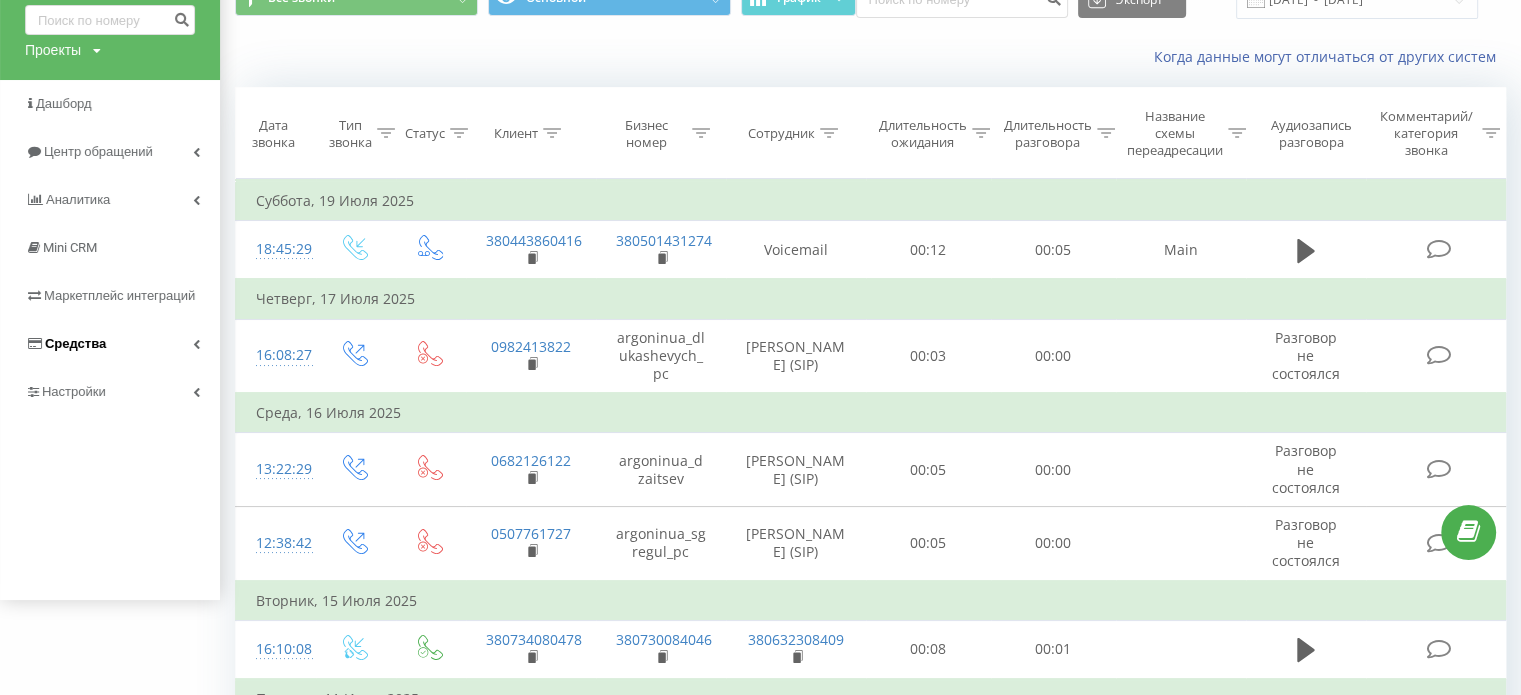 scroll, scrollTop: 0, scrollLeft: 0, axis: both 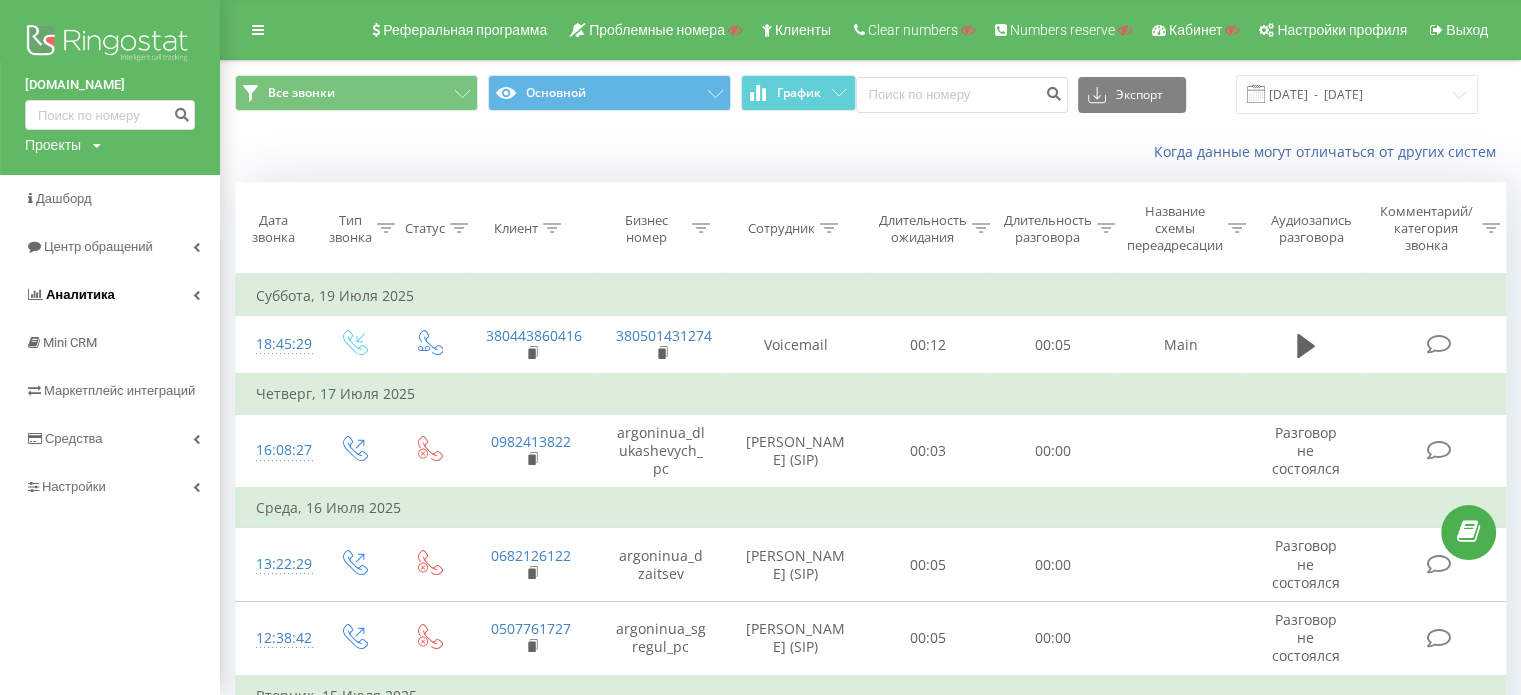 click on "Аналитика" at bounding box center [110, 295] 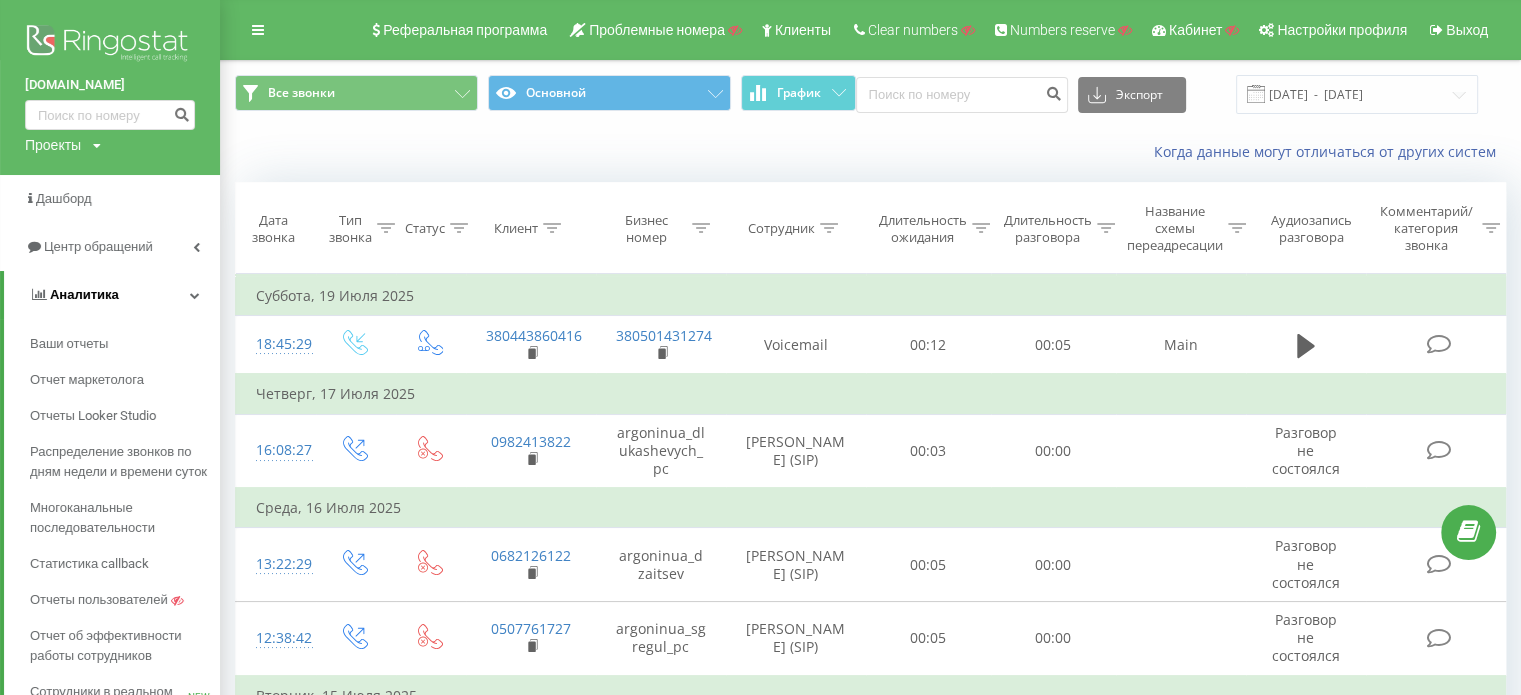 click on "Аналитика" at bounding box center (112, 295) 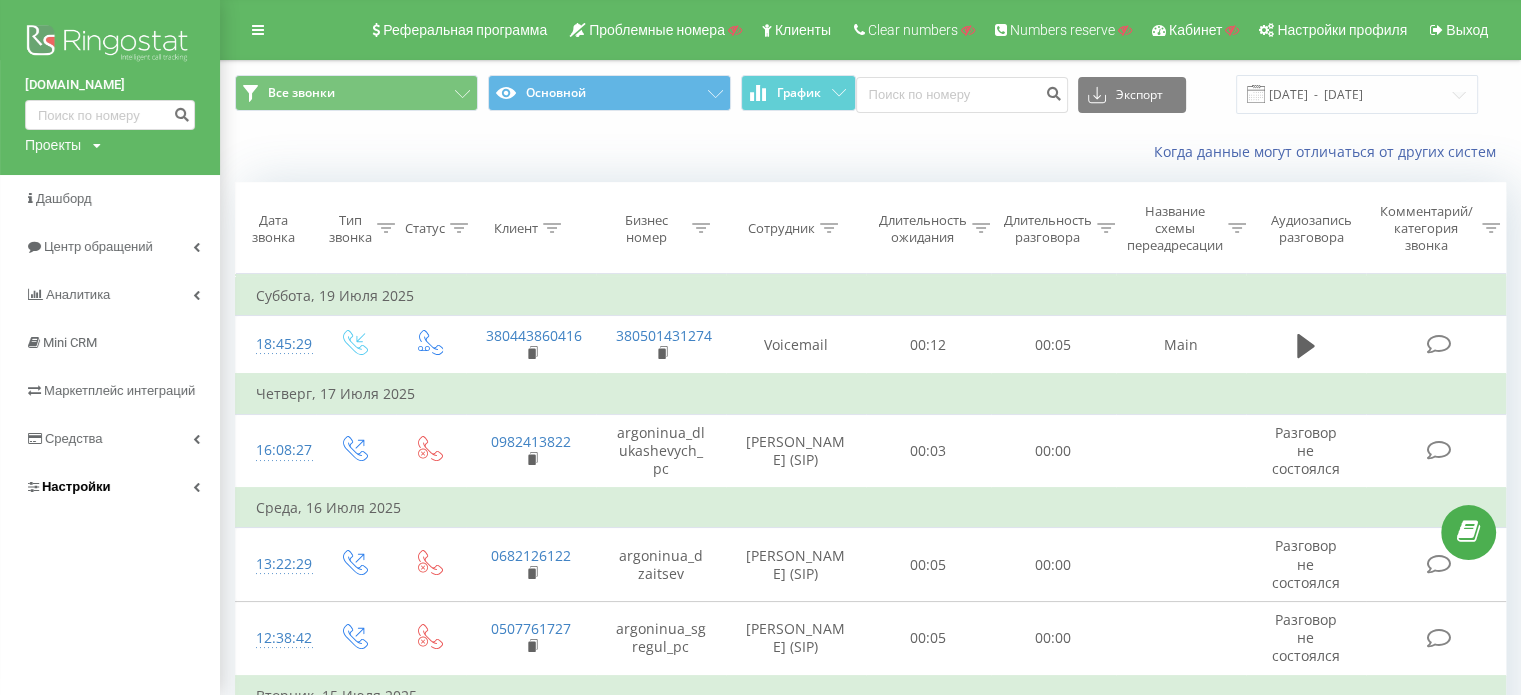 click on "Настройки" at bounding box center [76, 486] 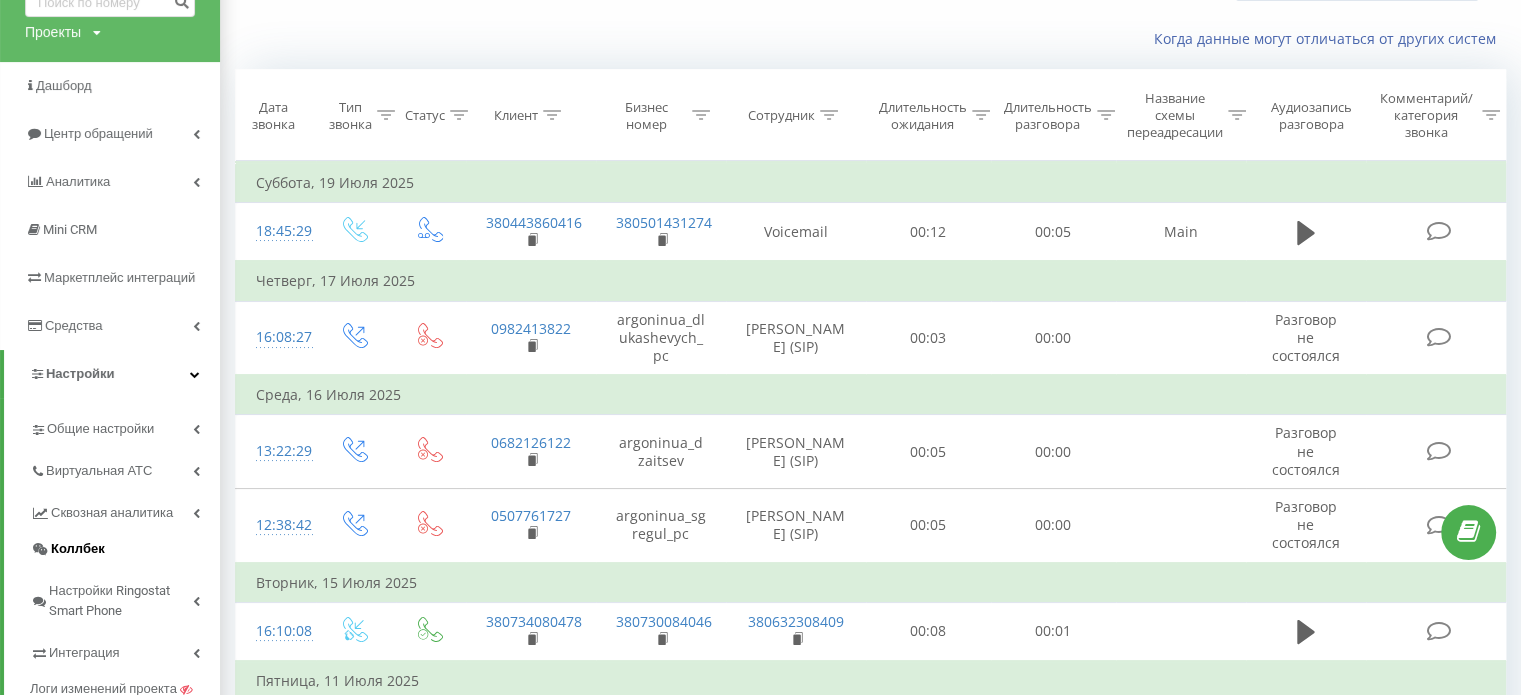 scroll, scrollTop: 200, scrollLeft: 0, axis: vertical 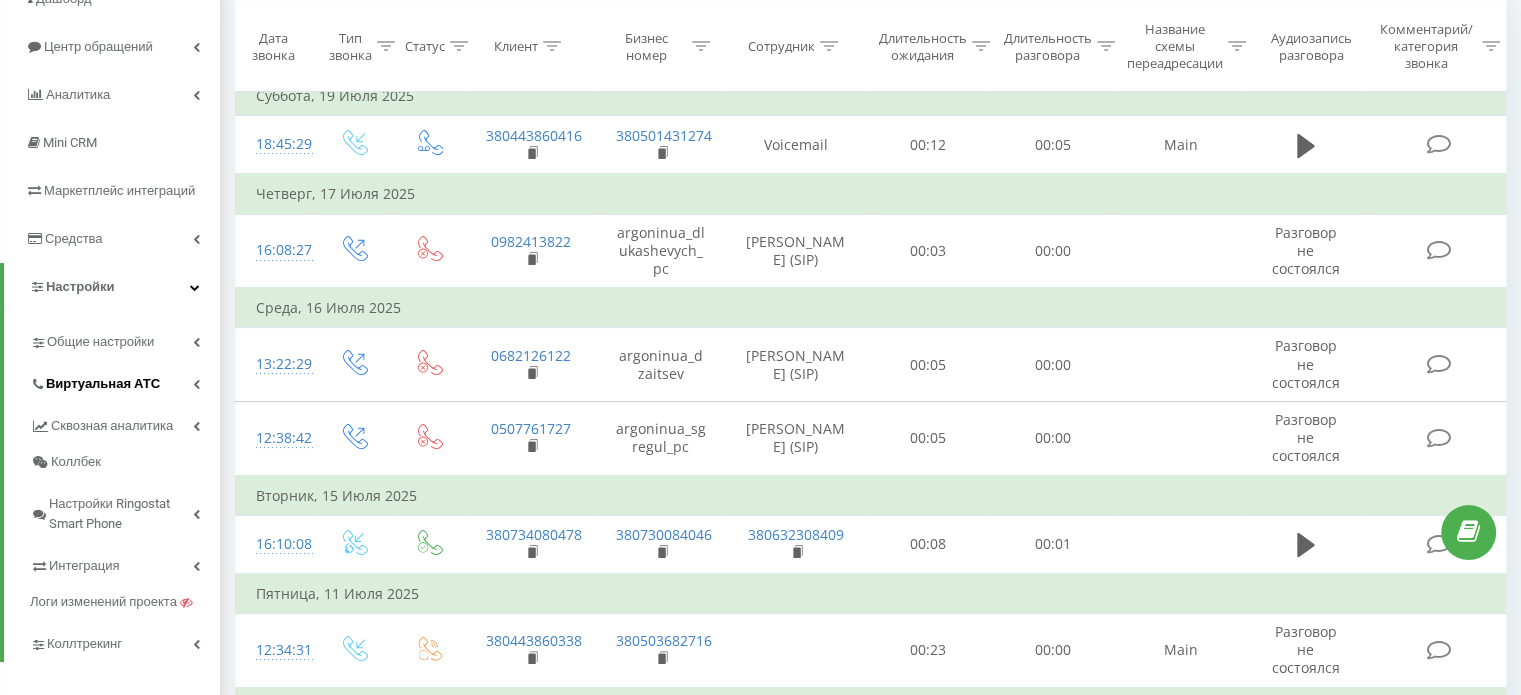 click on "Виртуальная АТС" at bounding box center (125, 381) 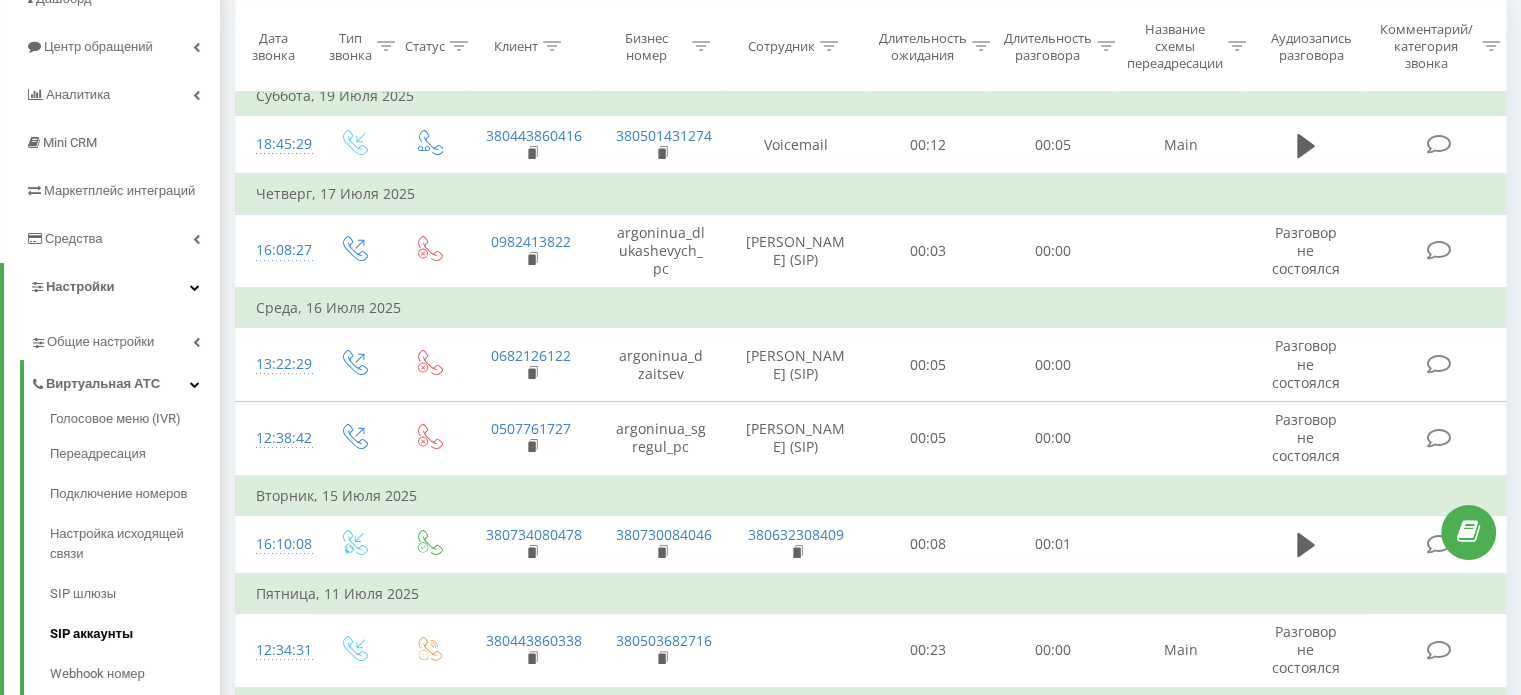 click on "SIP аккаунты" at bounding box center (135, 634) 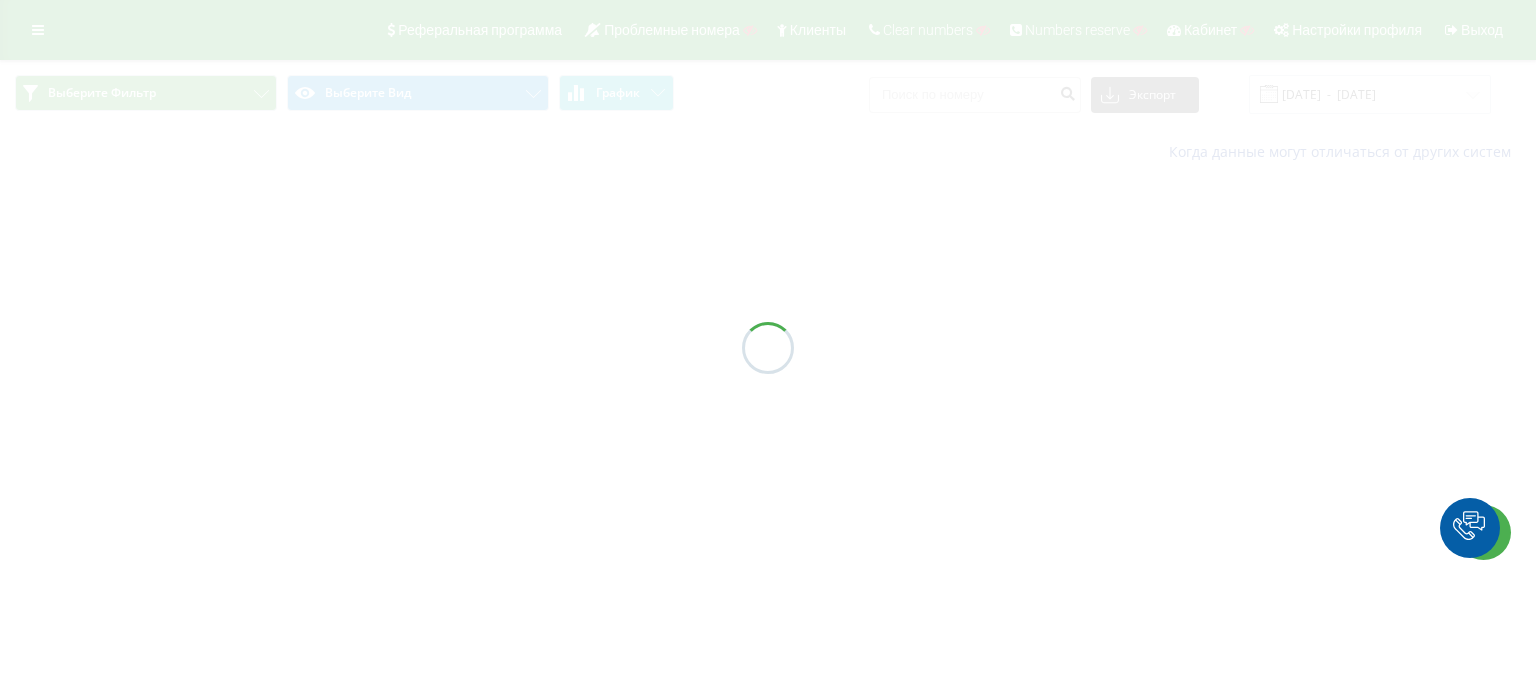 scroll, scrollTop: 0, scrollLeft: 0, axis: both 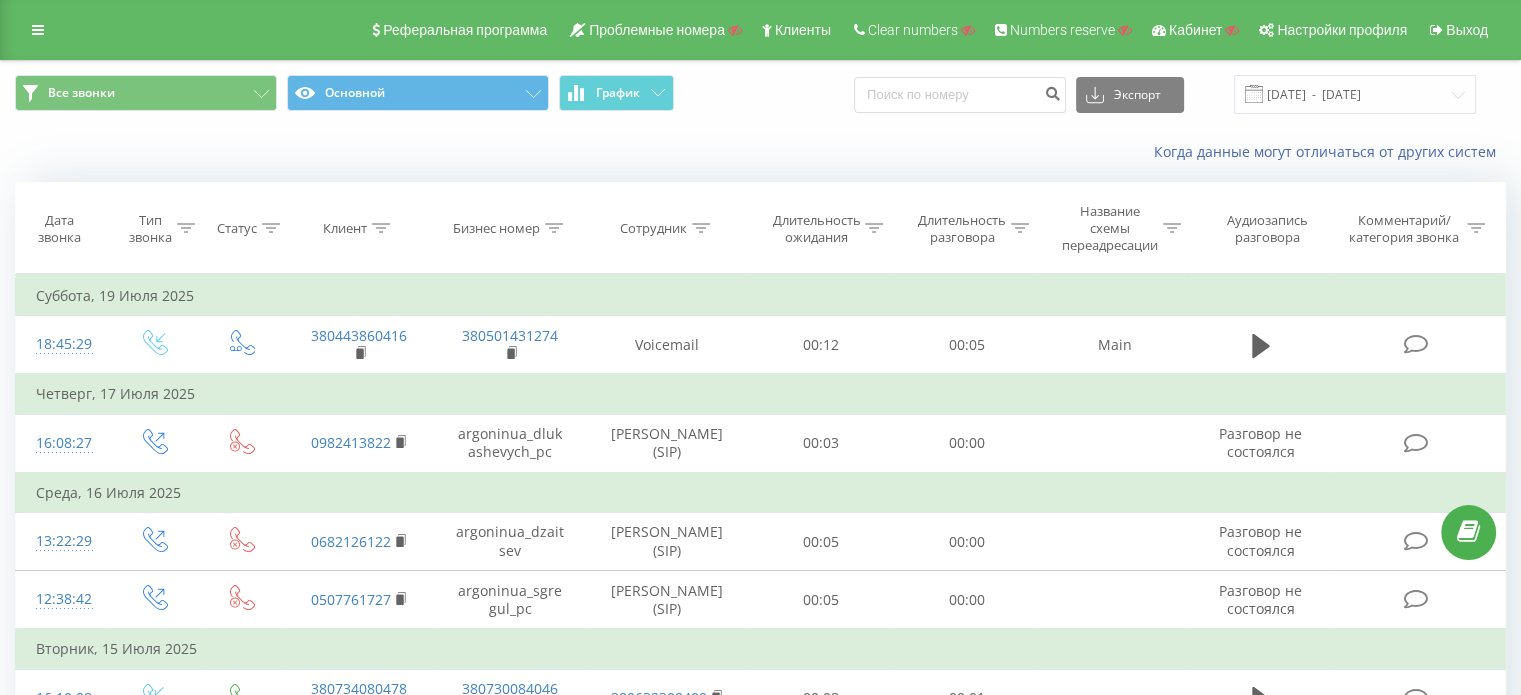 click on "Когда данные могут отличаться от других систем" at bounding box center [1045, 152] 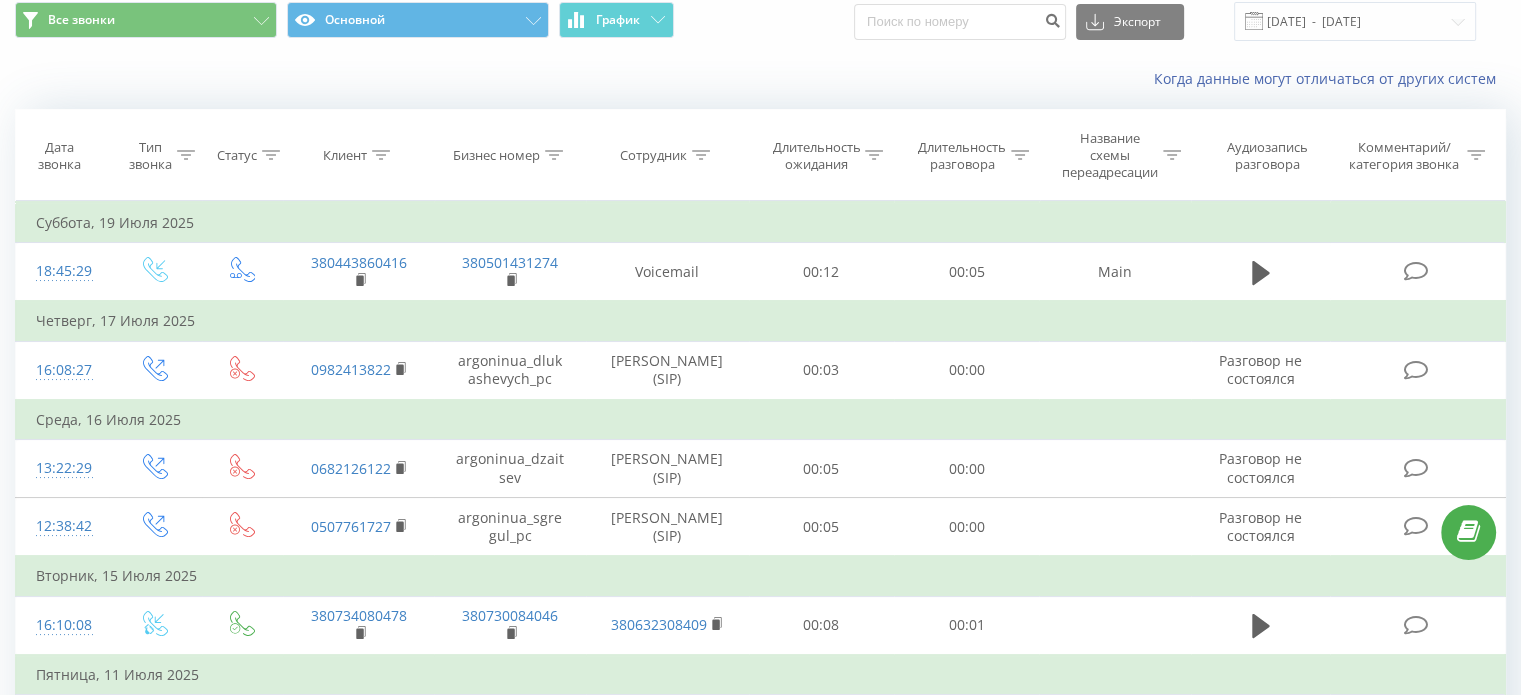 scroll, scrollTop: 0, scrollLeft: 0, axis: both 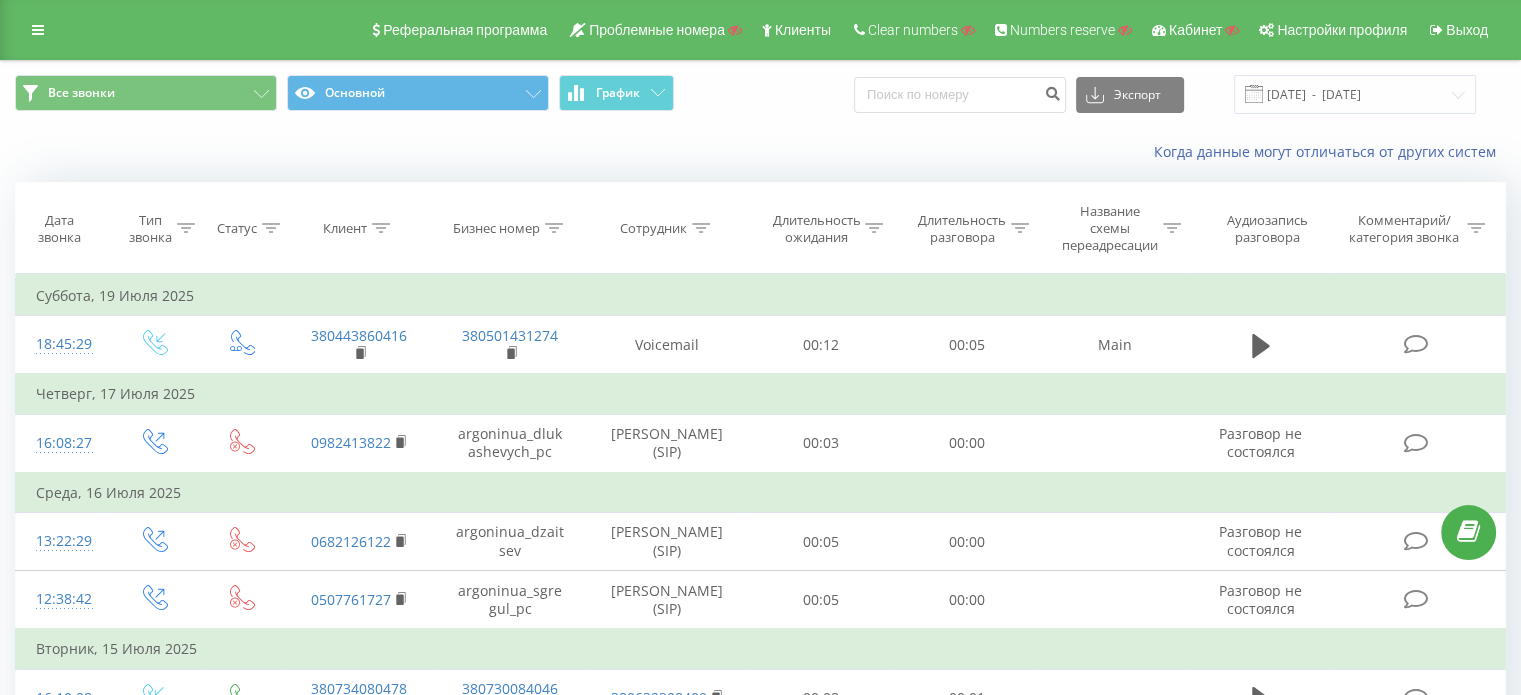click on "Реферальная программа Проблемные номера Клиенты Clear numbers Numbers reserve Кабинет Настройки профиля Выход" at bounding box center (760, 30) 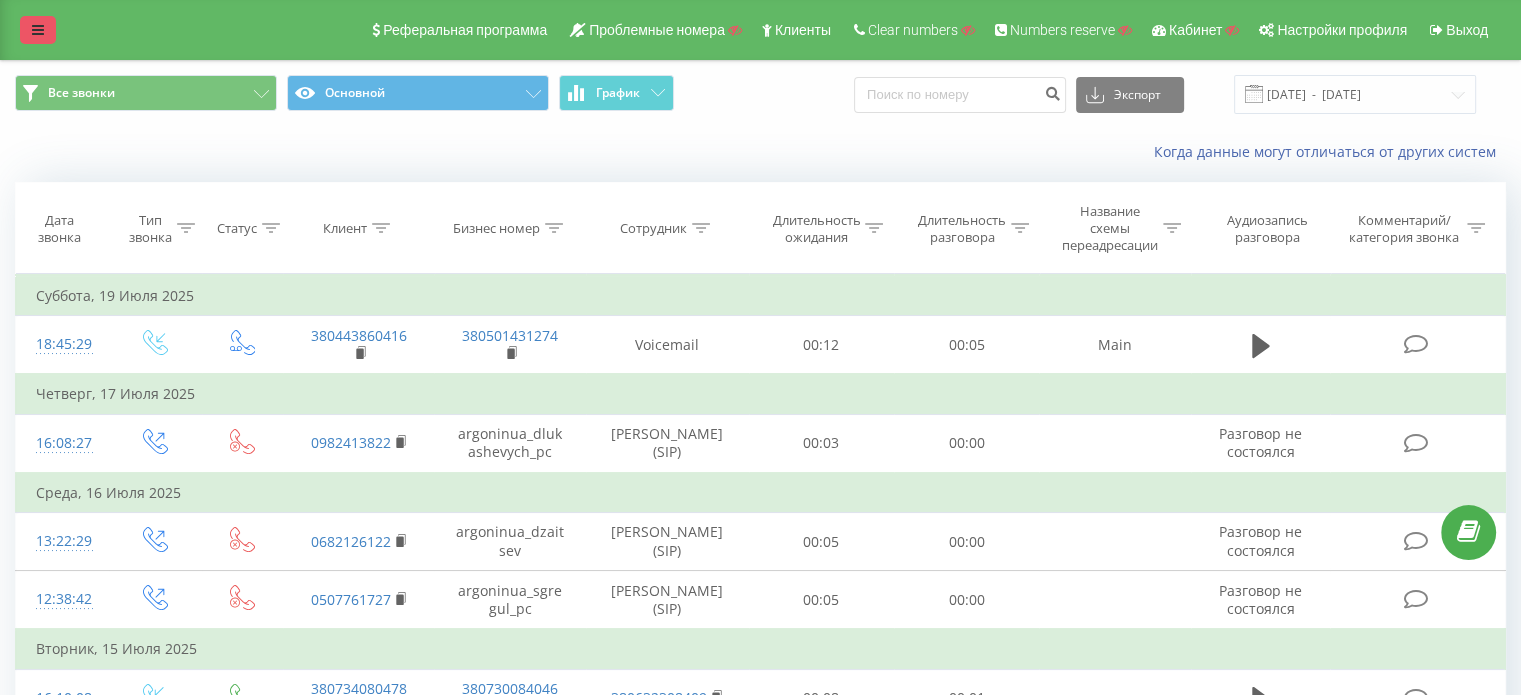 click at bounding box center [38, 30] 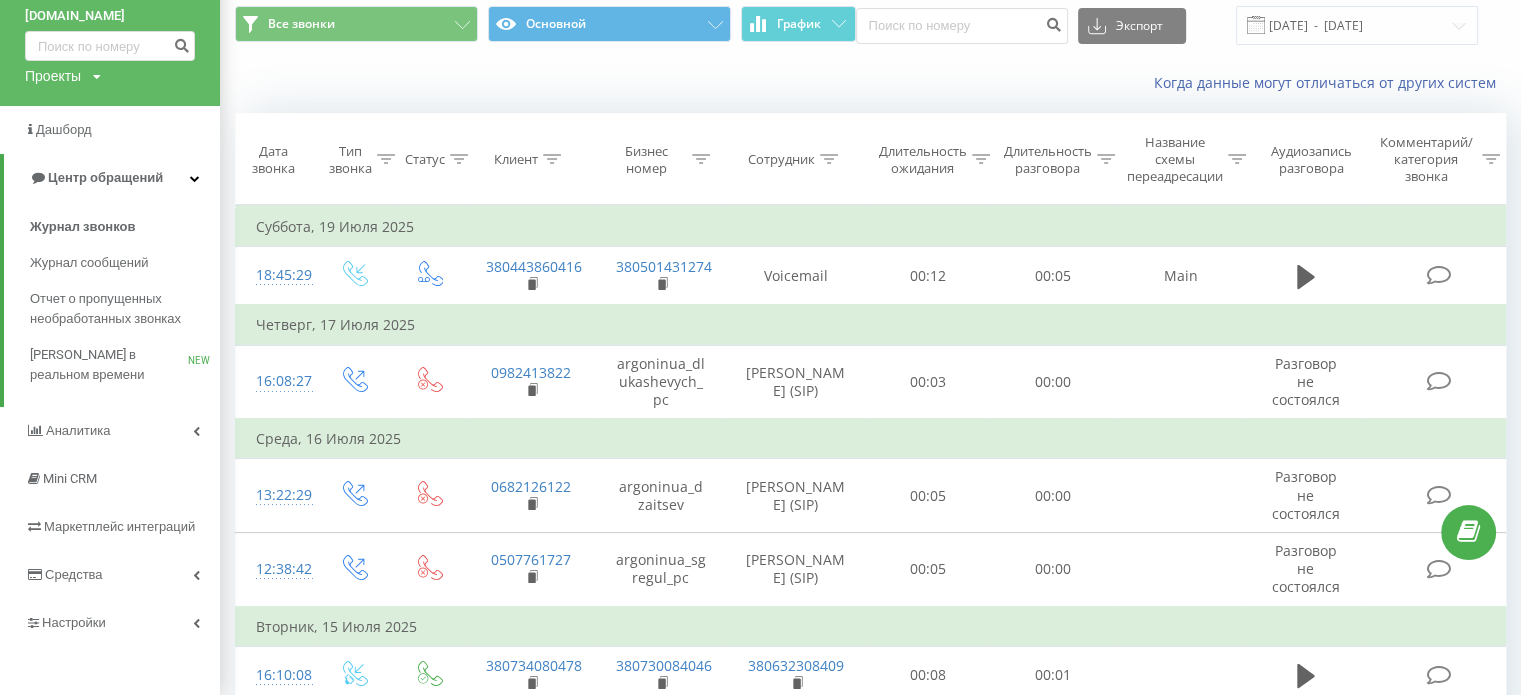 scroll, scrollTop: 200, scrollLeft: 0, axis: vertical 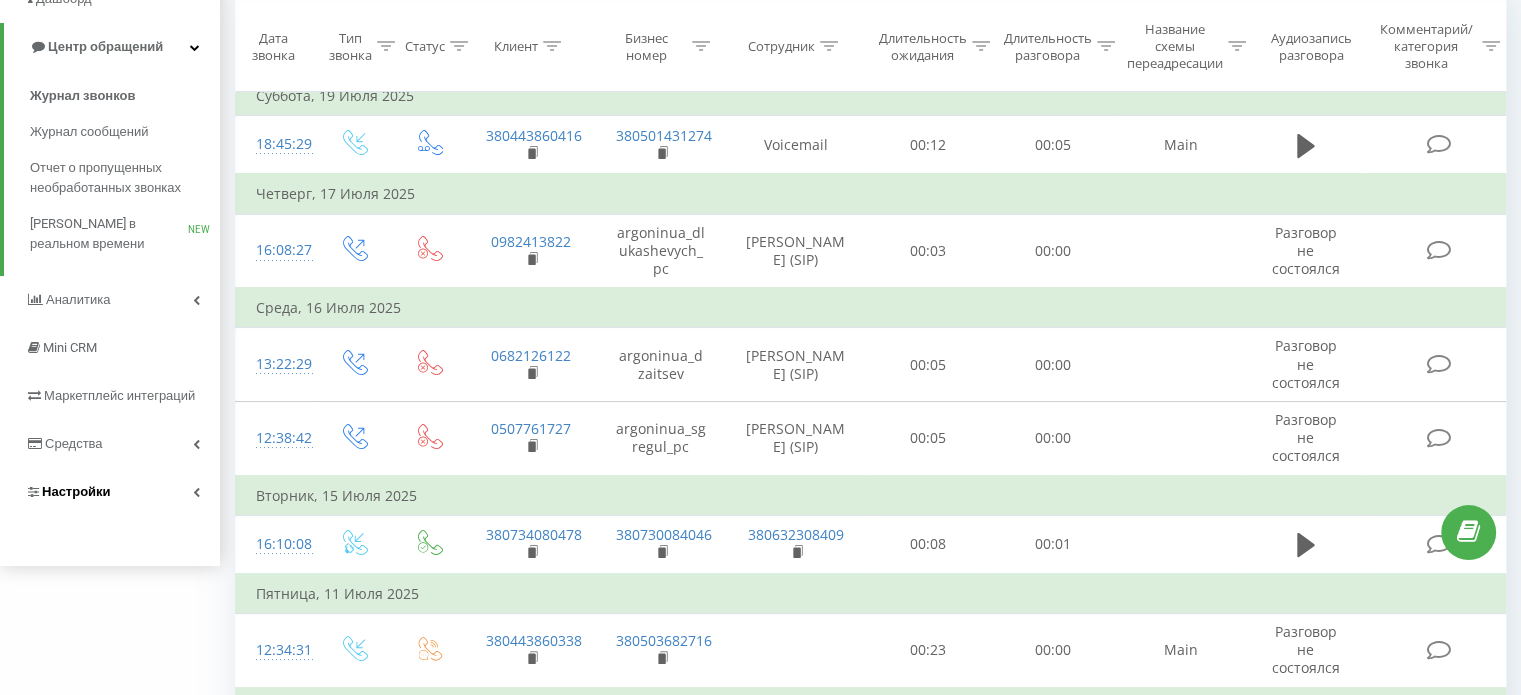 click on "Настройки" at bounding box center (76, 491) 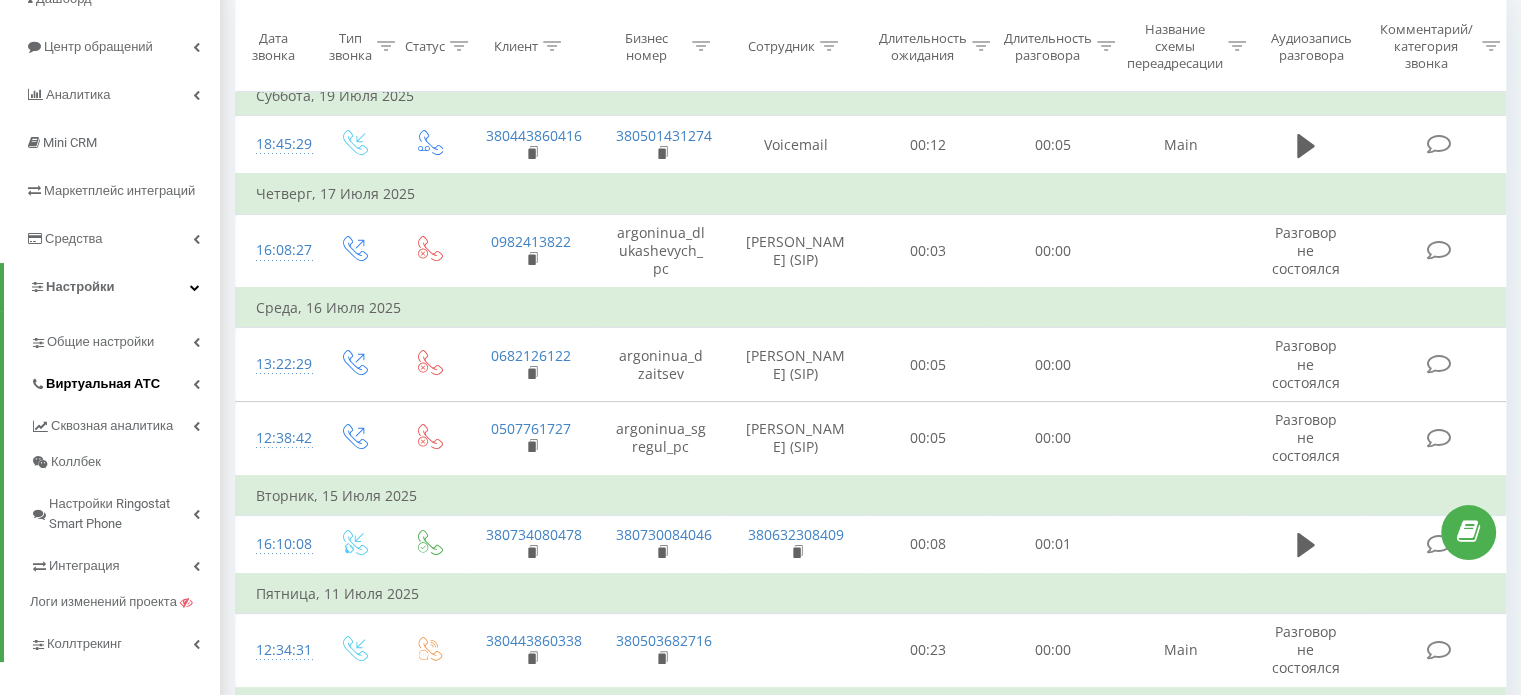 click on "Виртуальная АТС" at bounding box center (103, 384) 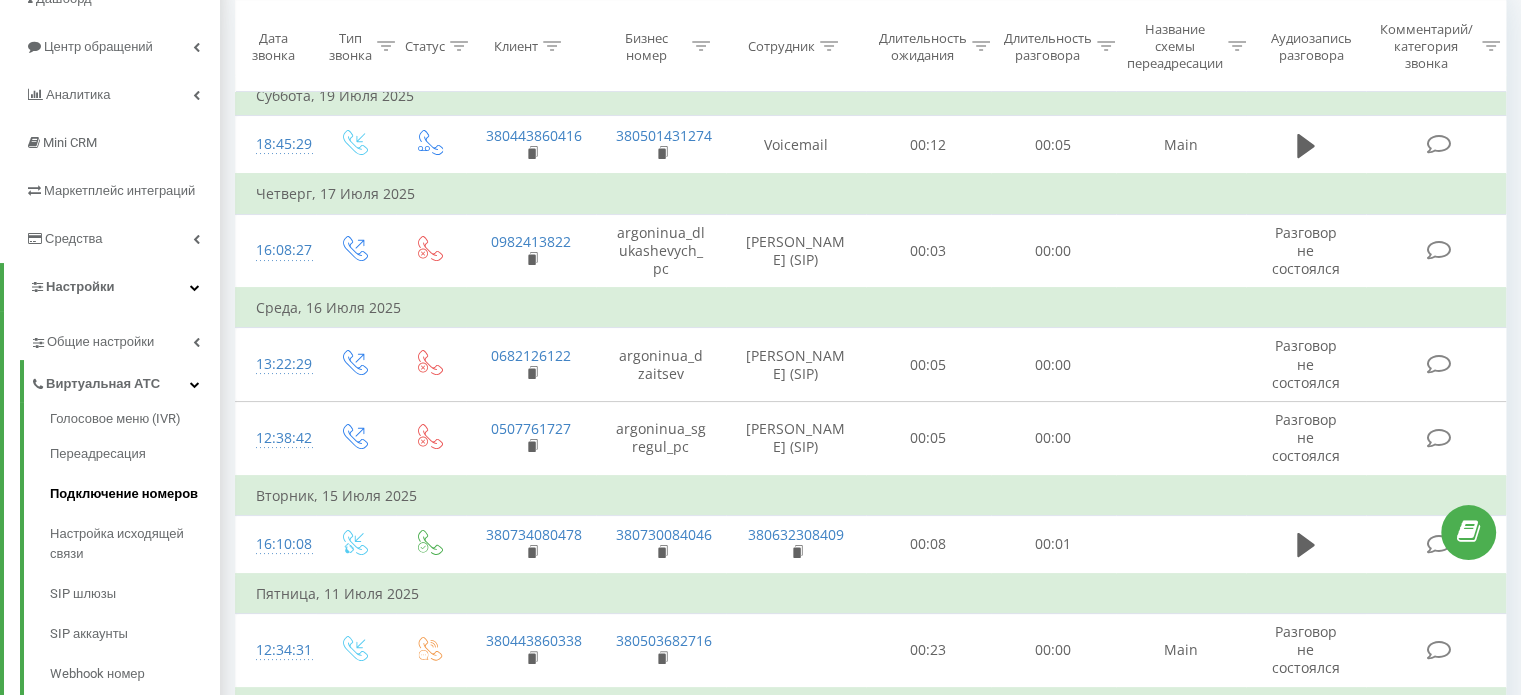 click on "Подключение номеров" at bounding box center [135, 494] 